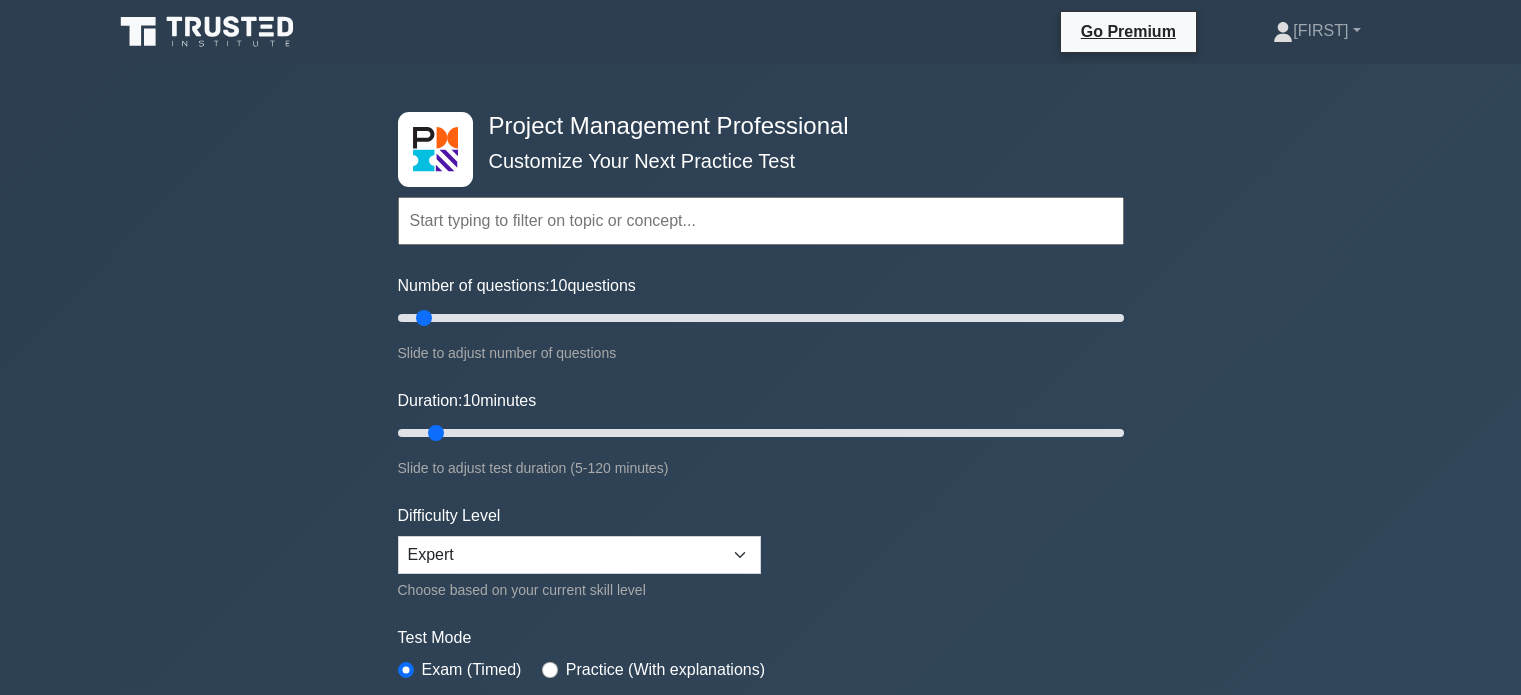 scroll, scrollTop: 0, scrollLeft: 0, axis: both 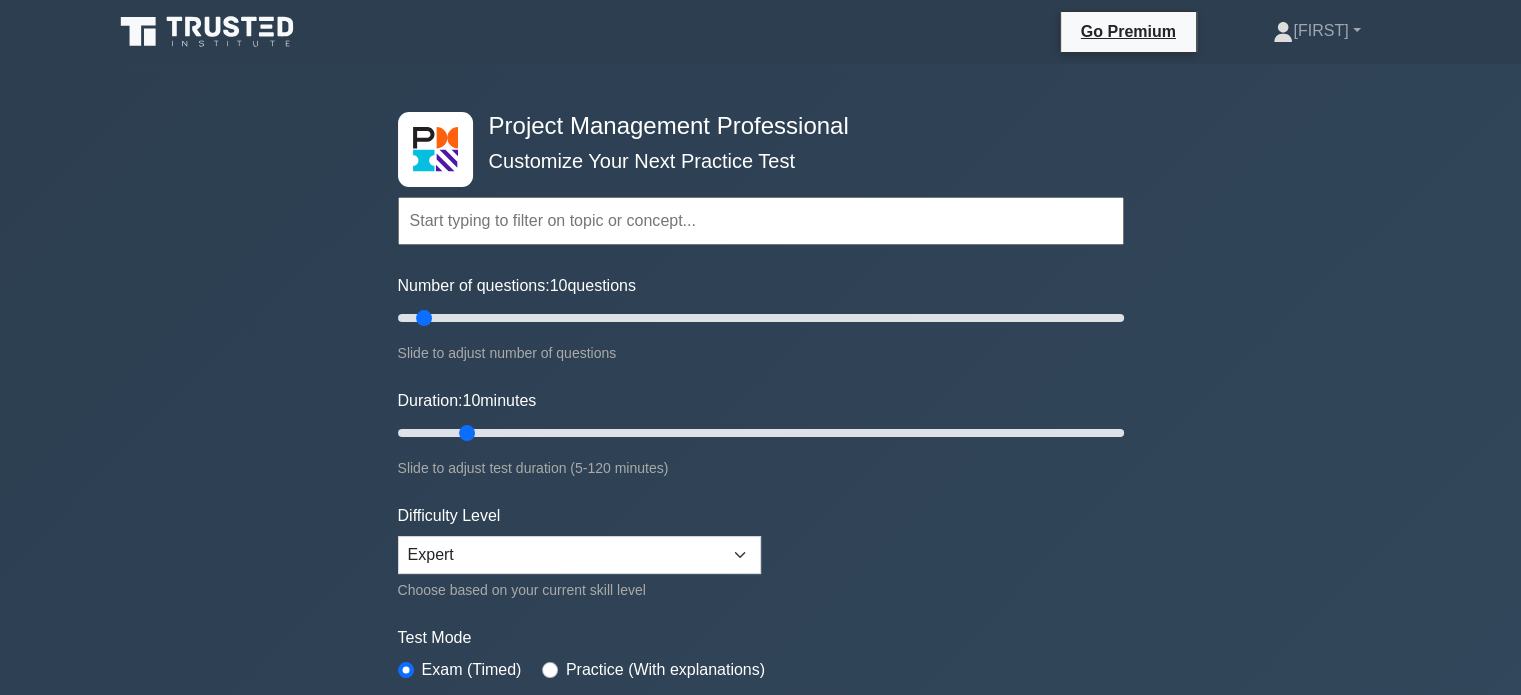 type on "15" 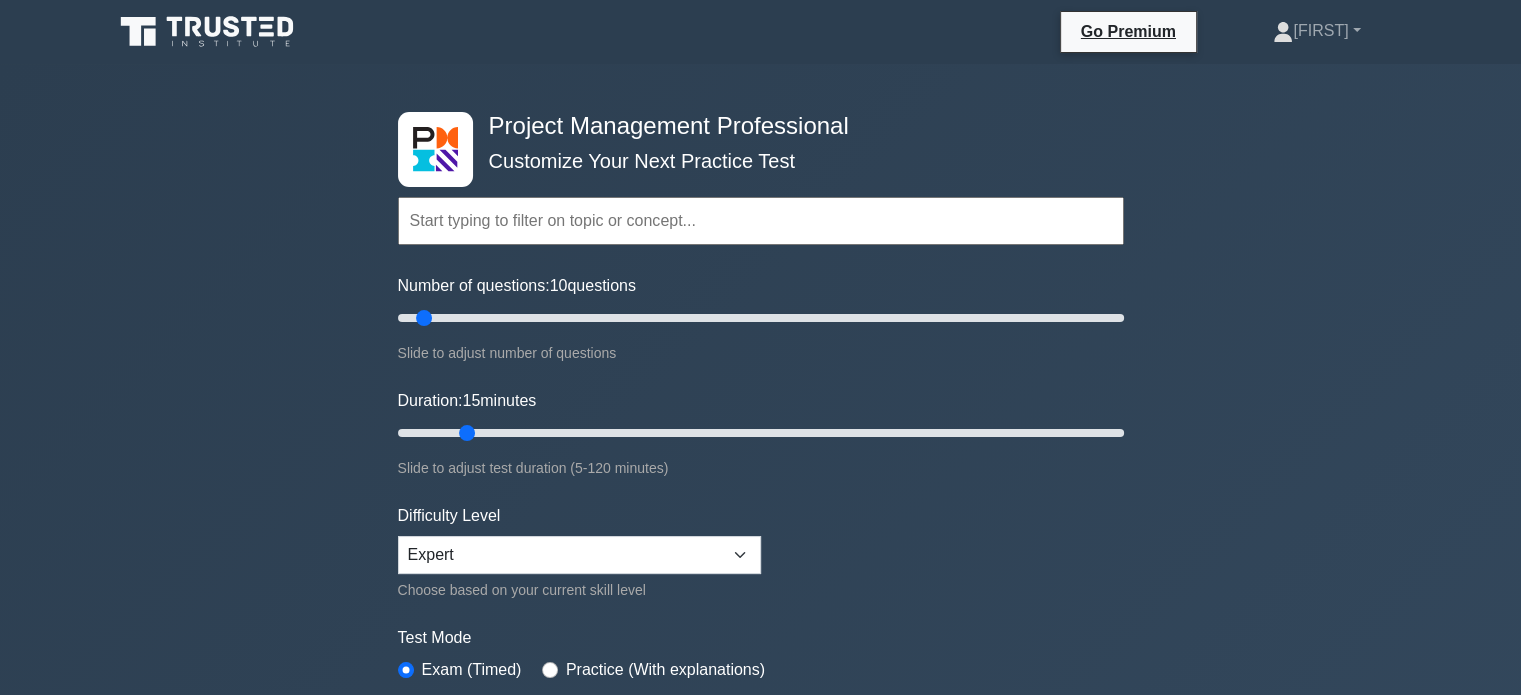 scroll, scrollTop: 200, scrollLeft: 0, axis: vertical 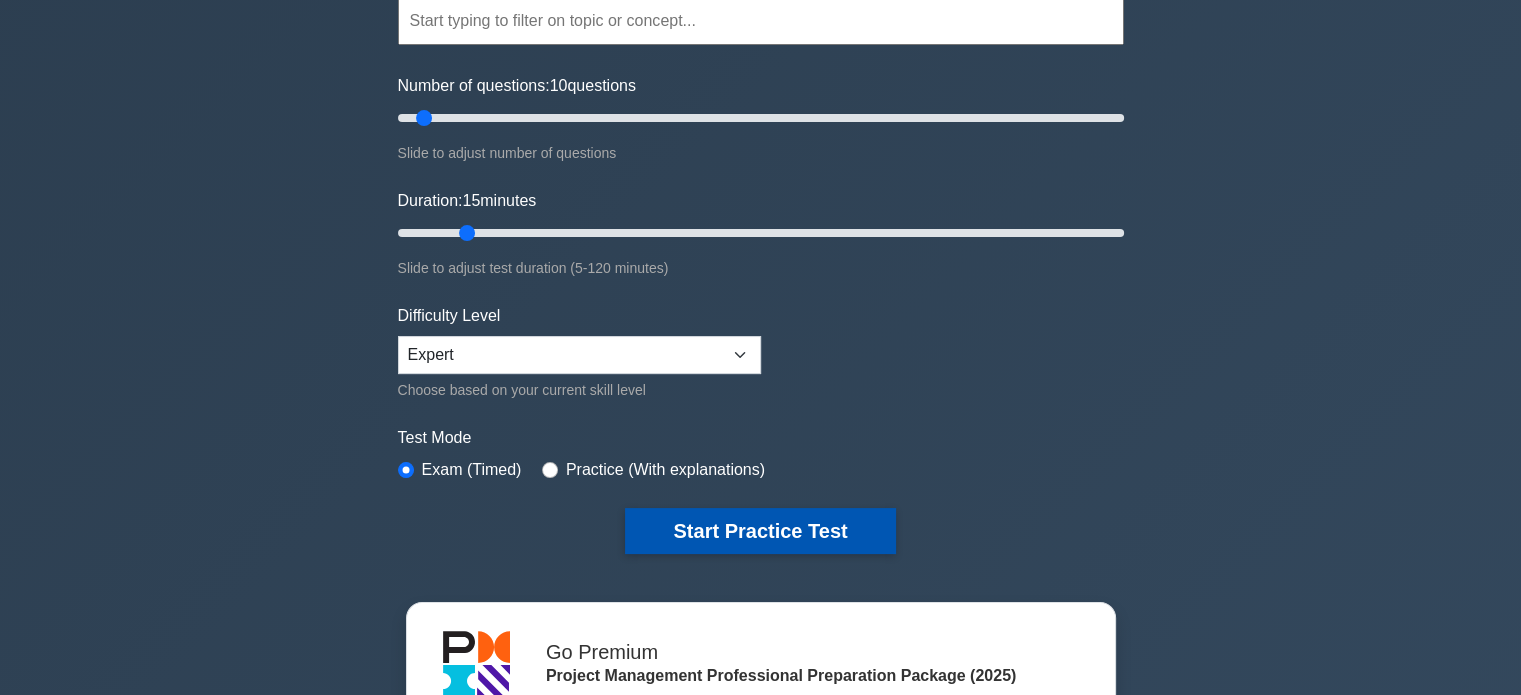 click on "Start Practice Test" at bounding box center [760, 531] 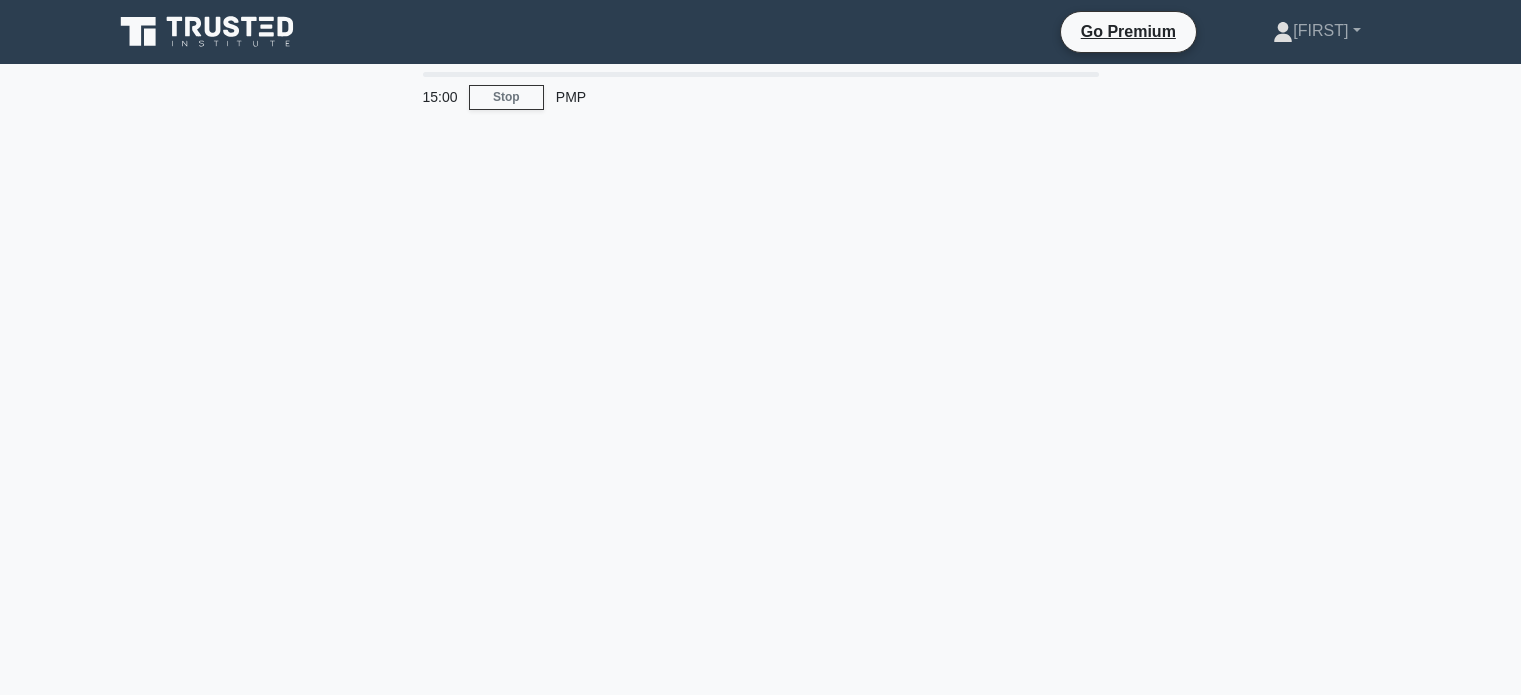 scroll, scrollTop: 0, scrollLeft: 0, axis: both 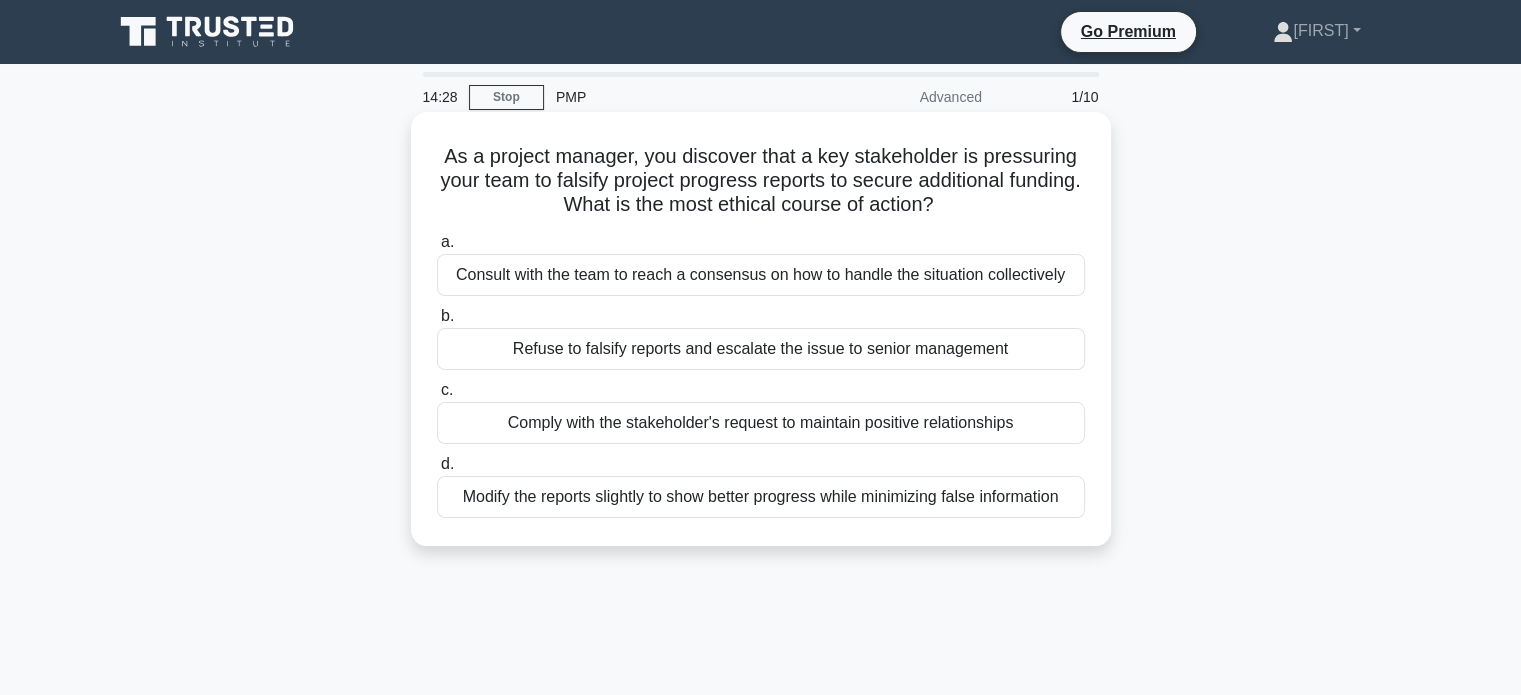 click on "Refuse to falsify reports and escalate the issue to senior management" at bounding box center (761, 349) 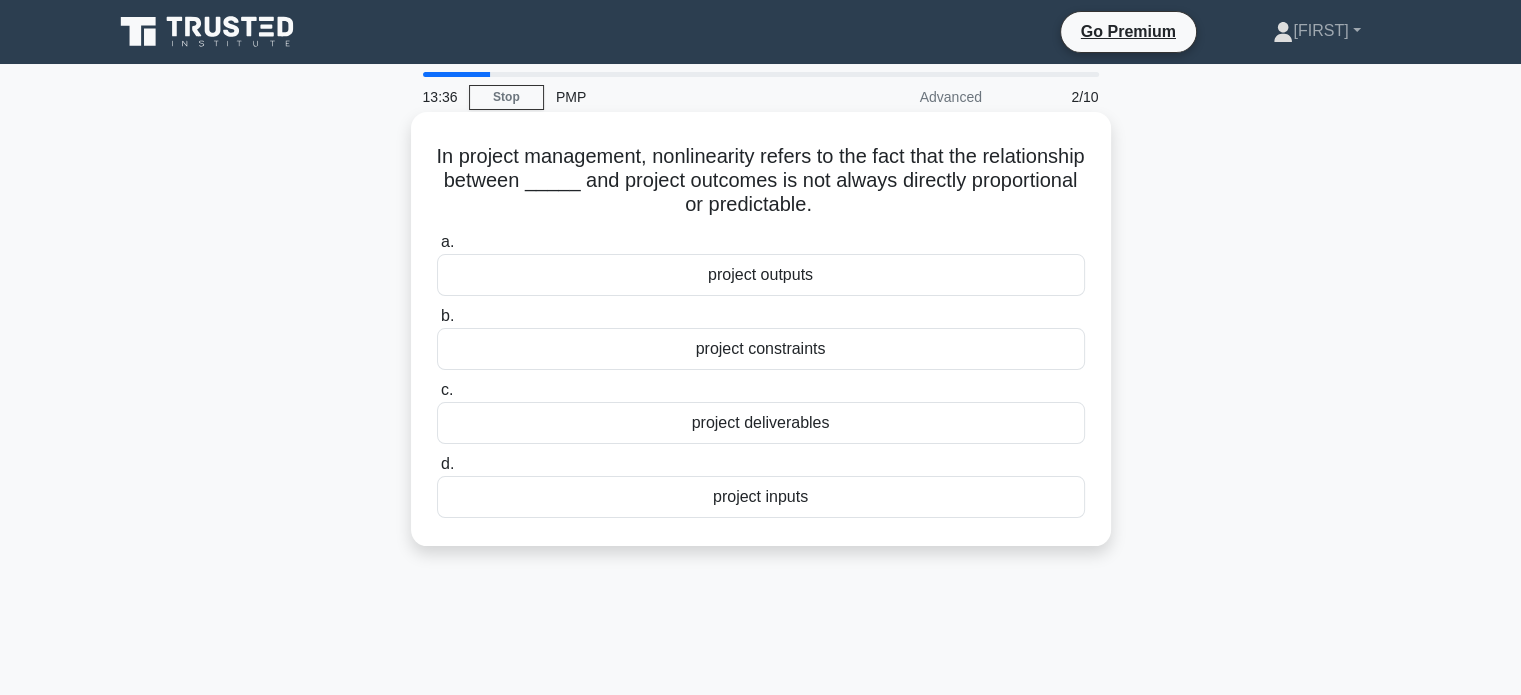 click on "project inputs" at bounding box center (761, 497) 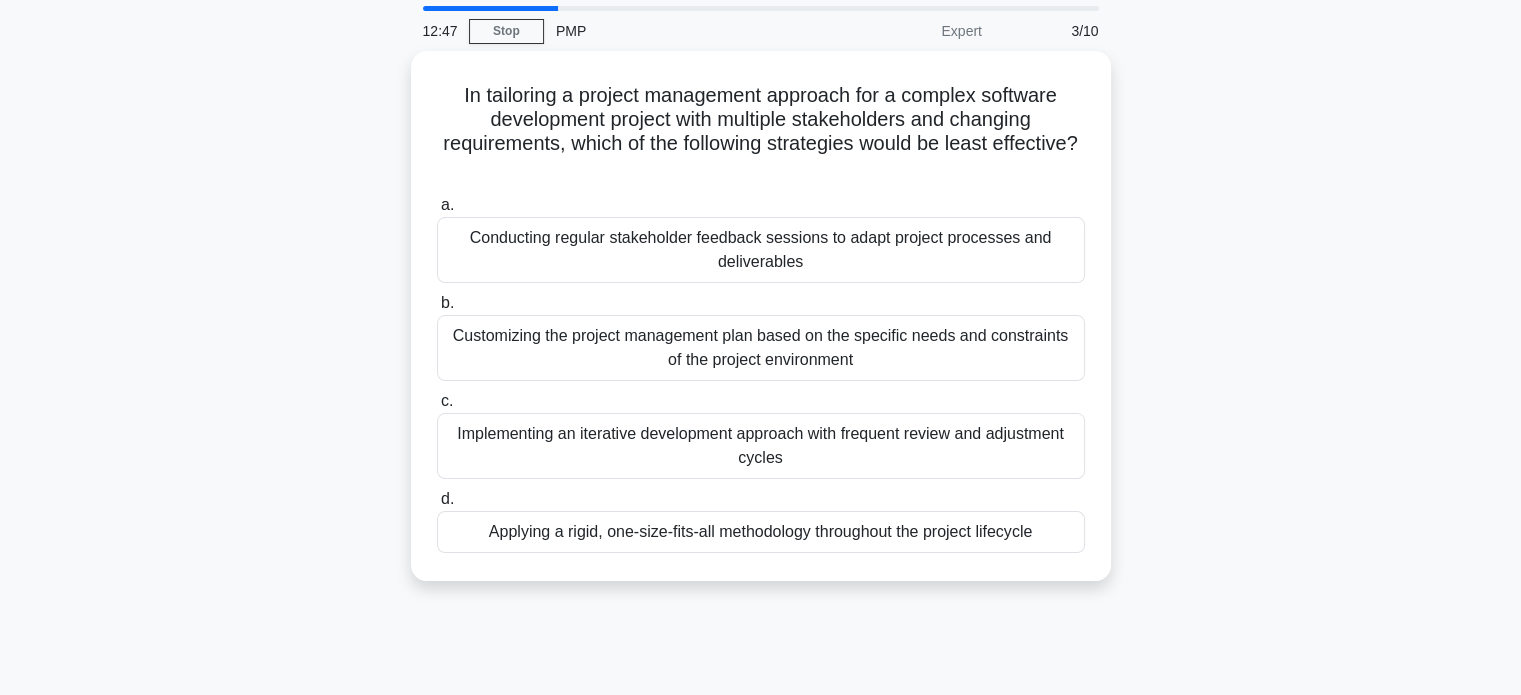 scroll, scrollTop: 0, scrollLeft: 0, axis: both 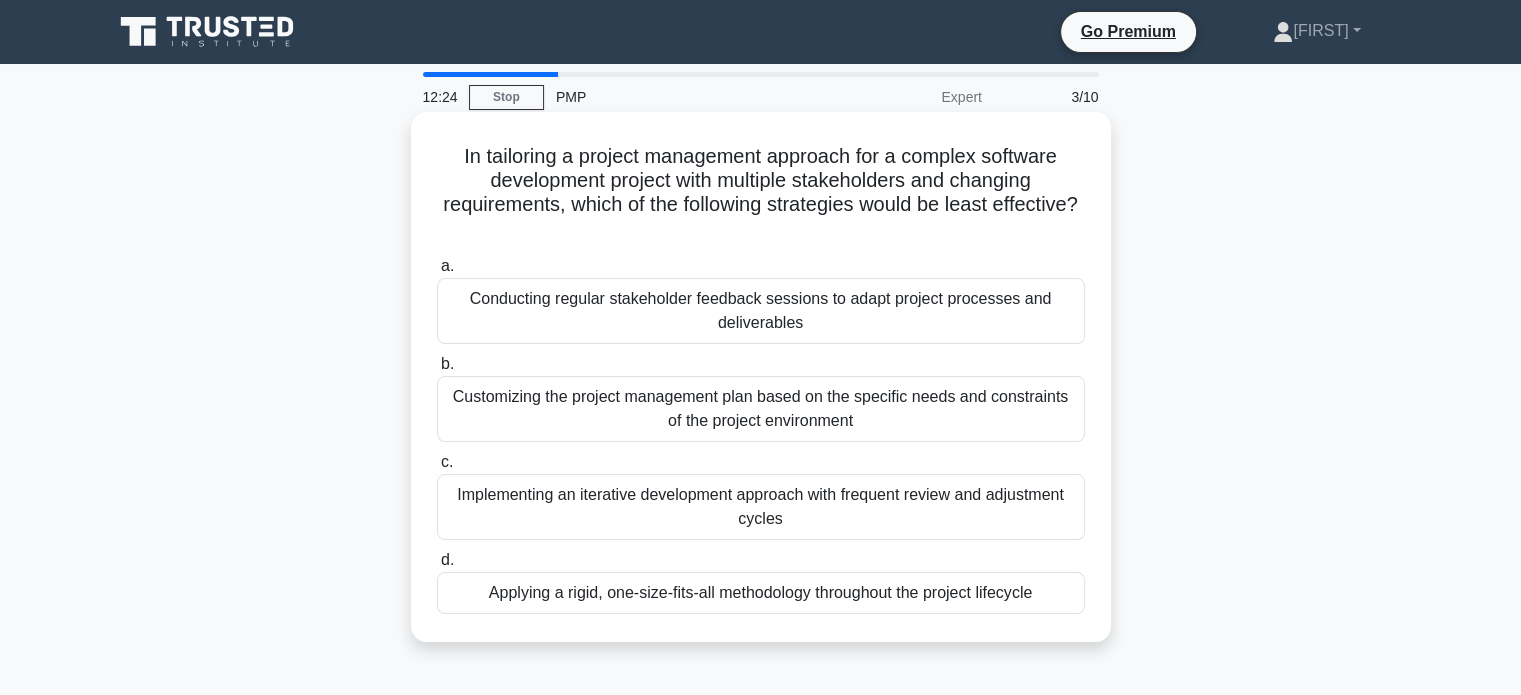 click on "Implementing an iterative development approach with frequent review and adjustment cycles" at bounding box center [761, 507] 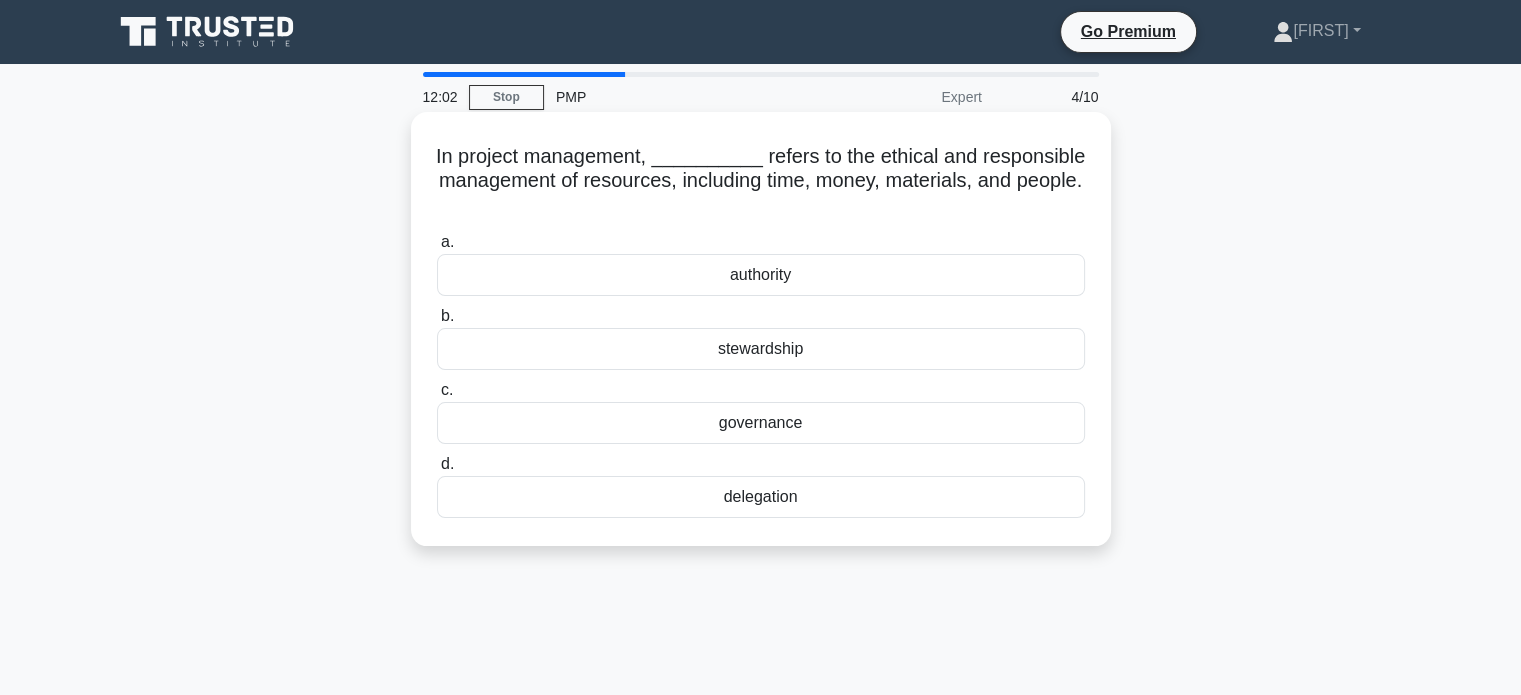click on "governance" at bounding box center [761, 423] 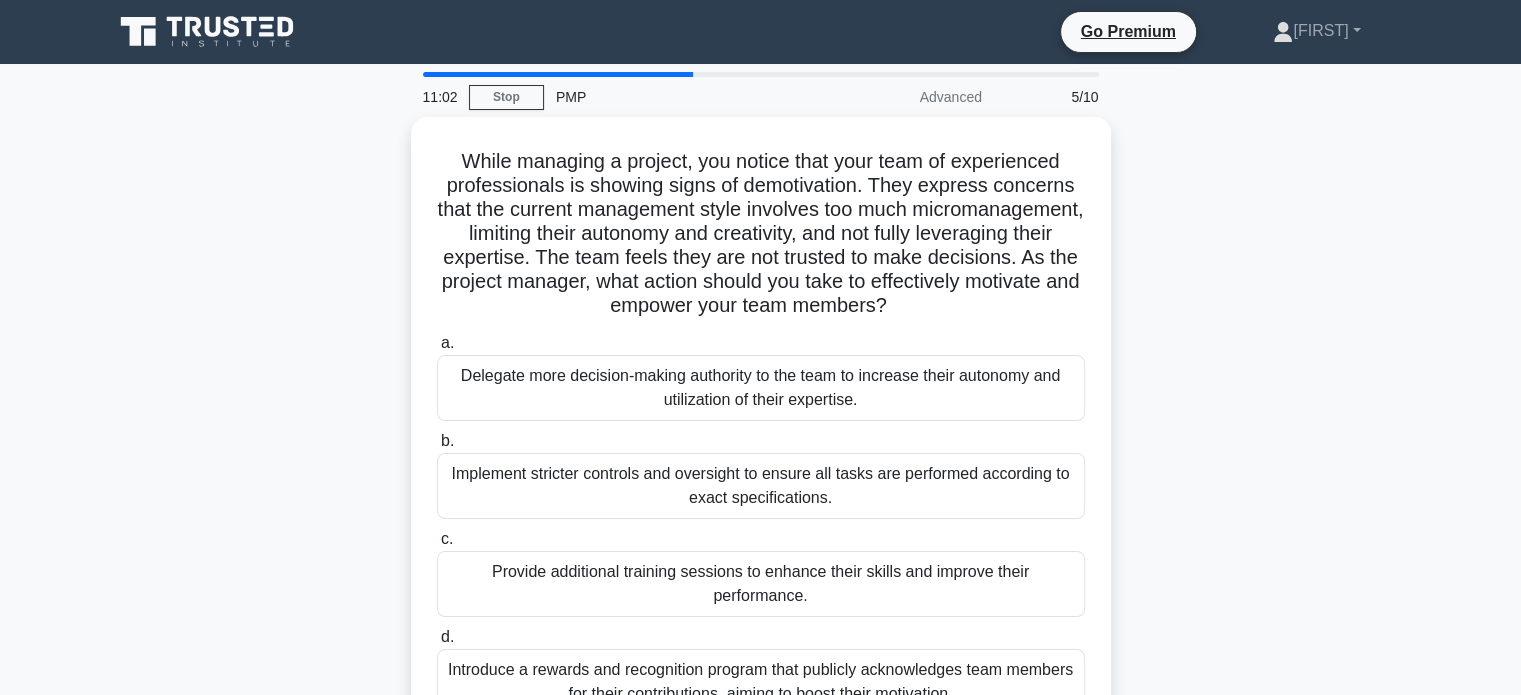 scroll, scrollTop: 66, scrollLeft: 0, axis: vertical 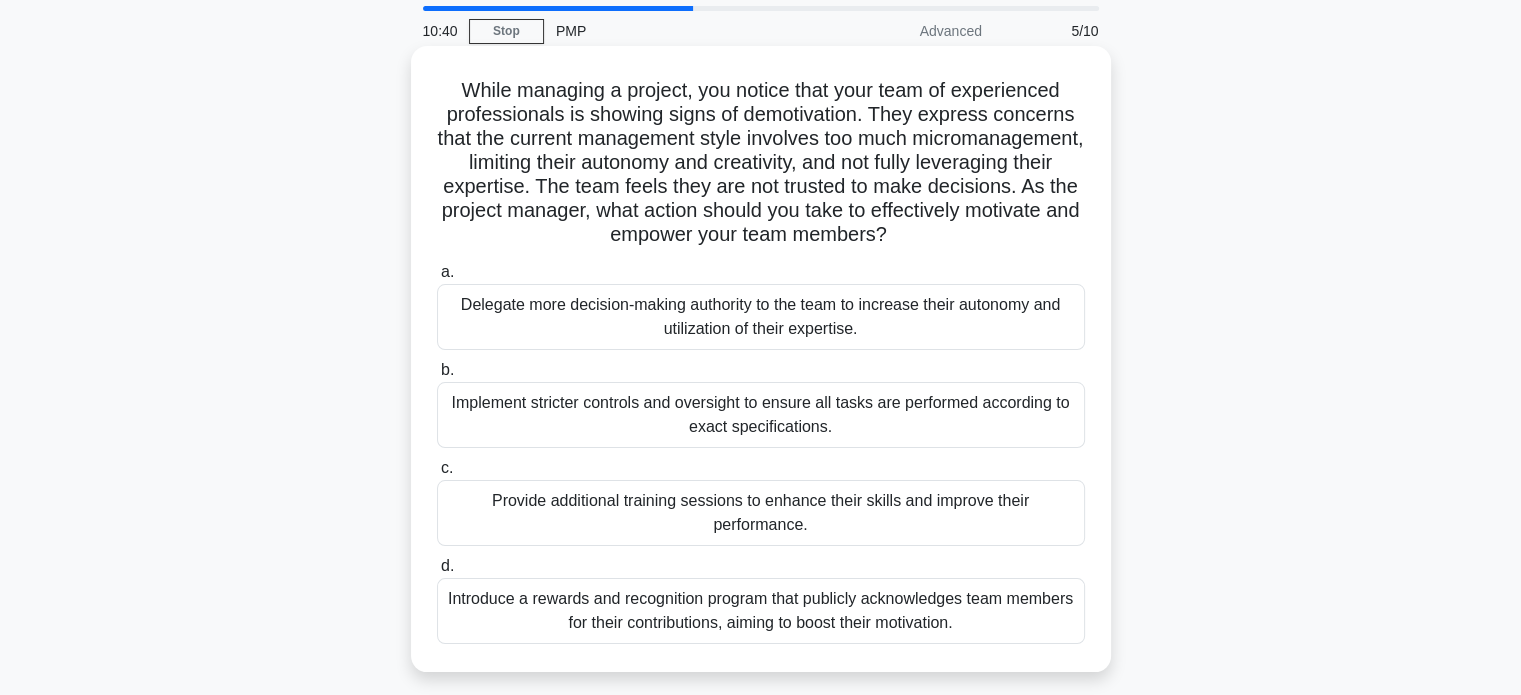 click on "Delegate more decision-making authority to the team to increase their autonomy and utilization of their expertise." at bounding box center (761, 317) 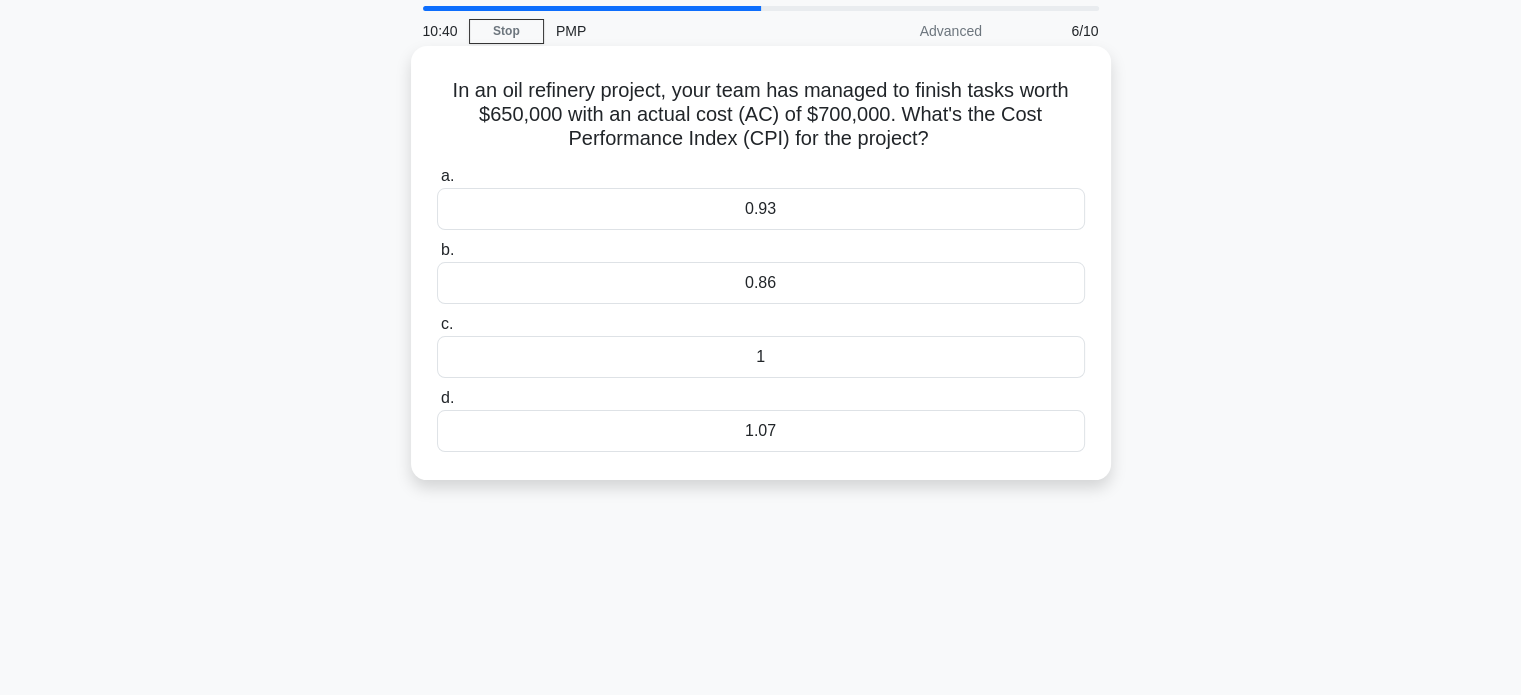 scroll, scrollTop: 0, scrollLeft: 0, axis: both 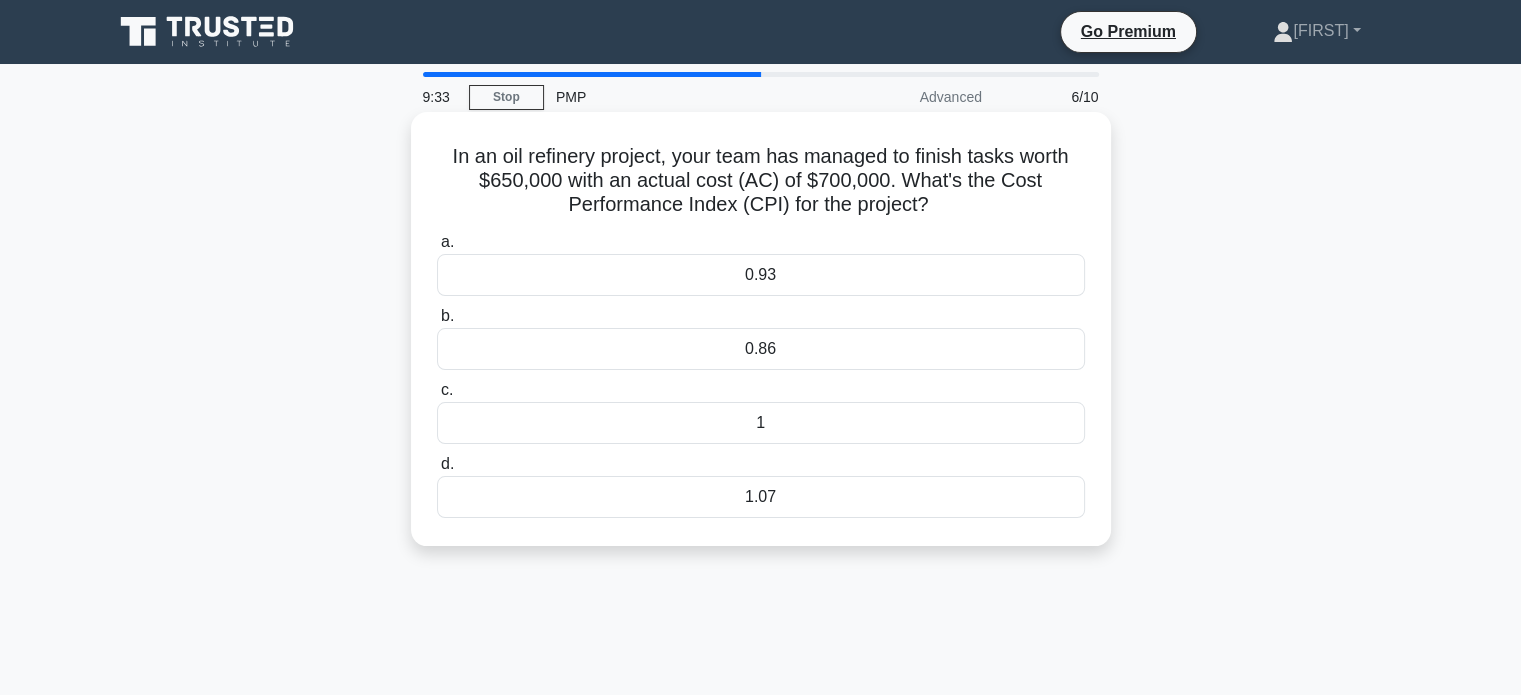 click on "0.93" at bounding box center (761, 275) 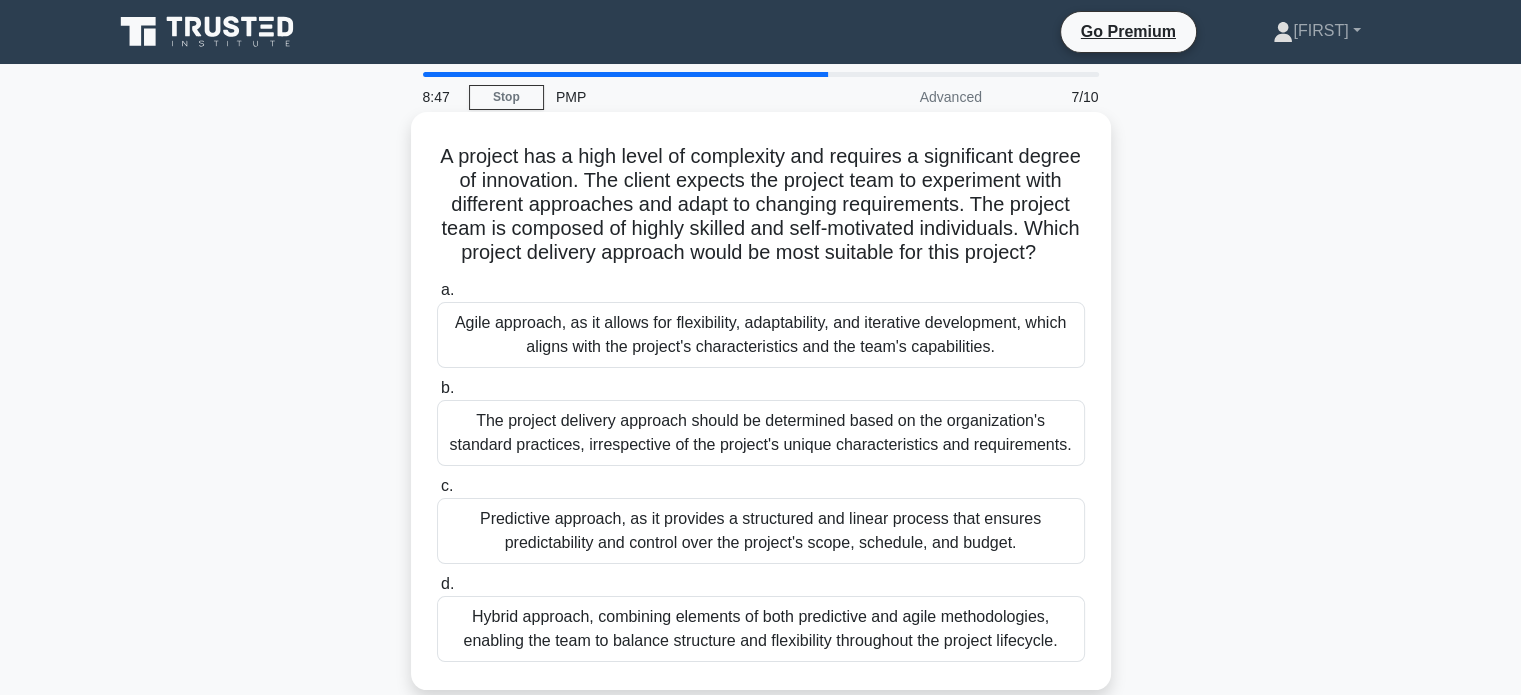 scroll, scrollTop: 67, scrollLeft: 0, axis: vertical 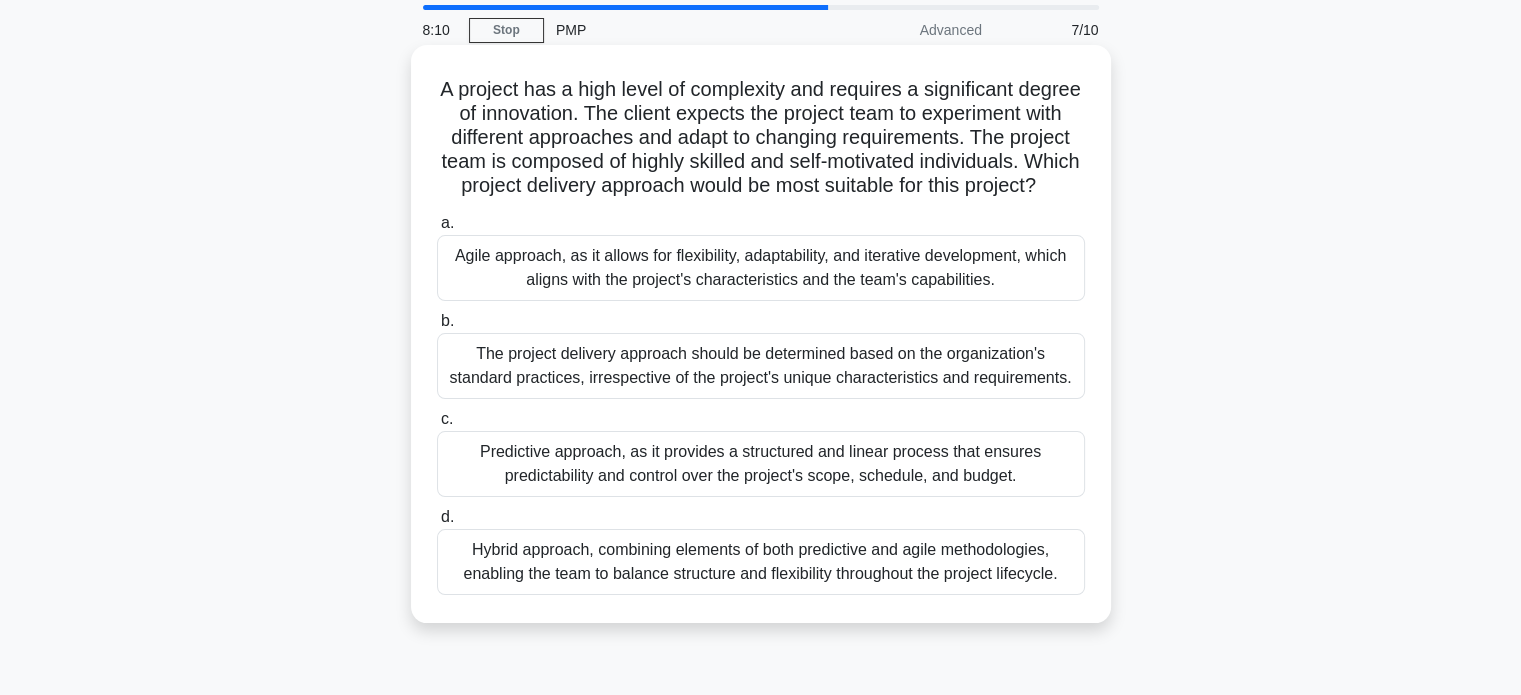 click on "Agile approach, as it allows for flexibility, adaptability, and iterative development, which aligns with the project's characteristics and the team's capabilities." at bounding box center (761, 268) 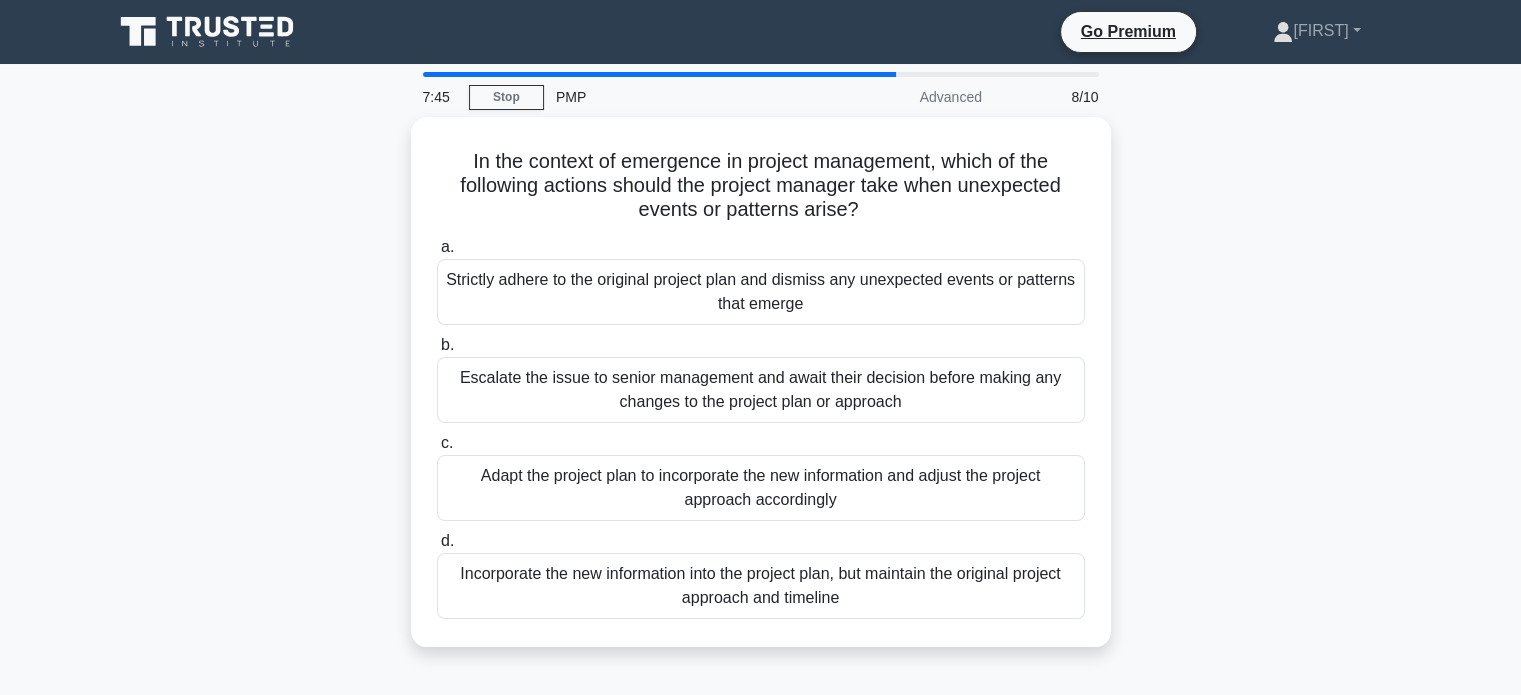 scroll, scrollTop: 66, scrollLeft: 0, axis: vertical 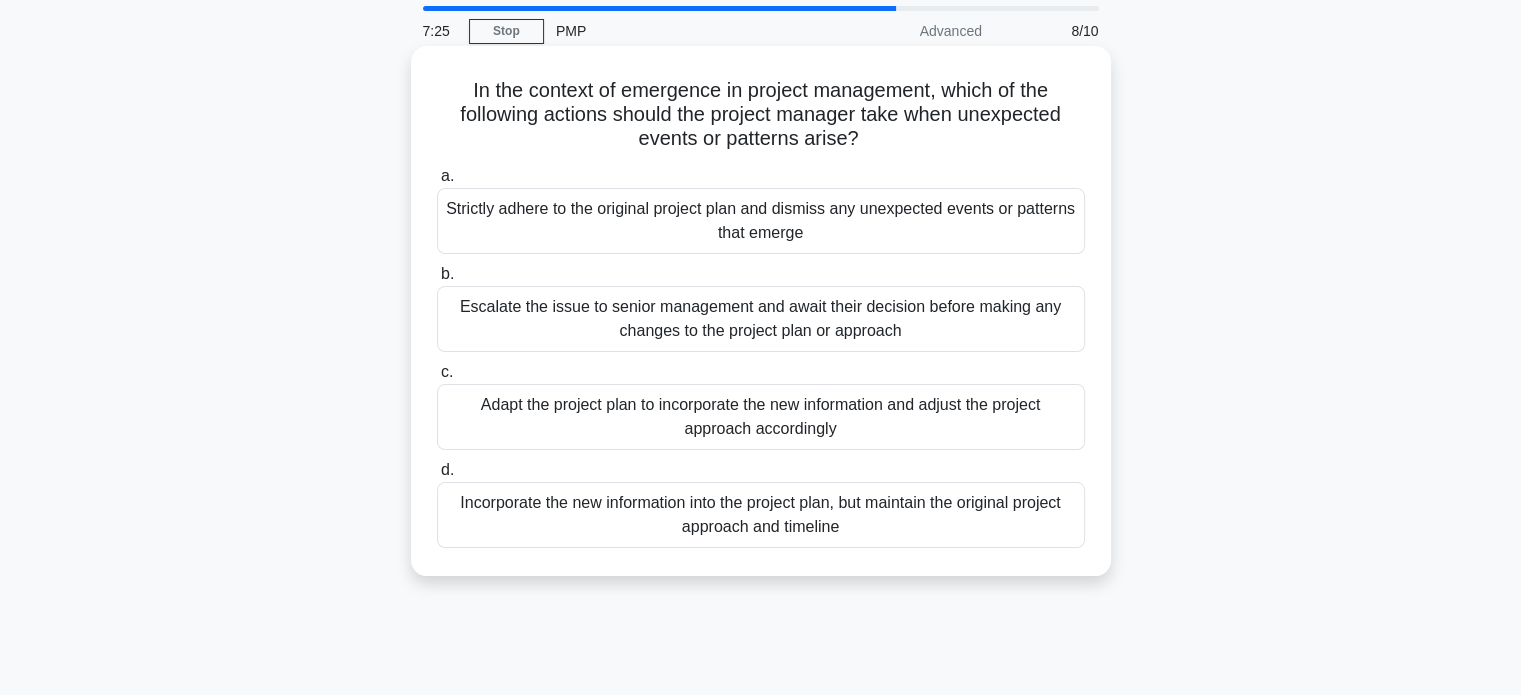 click on "Adapt the project plan to incorporate the new information and adjust the project approach accordingly" at bounding box center (761, 417) 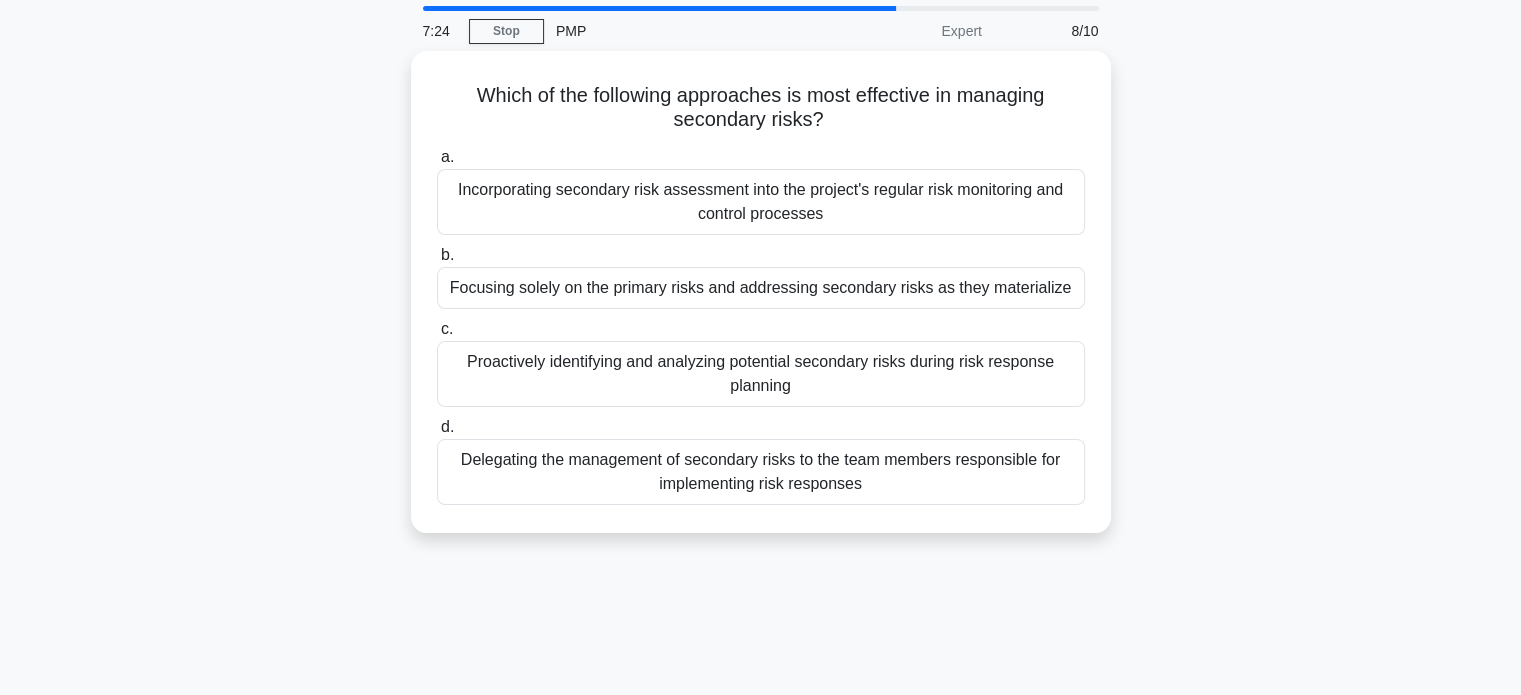 scroll, scrollTop: 0, scrollLeft: 0, axis: both 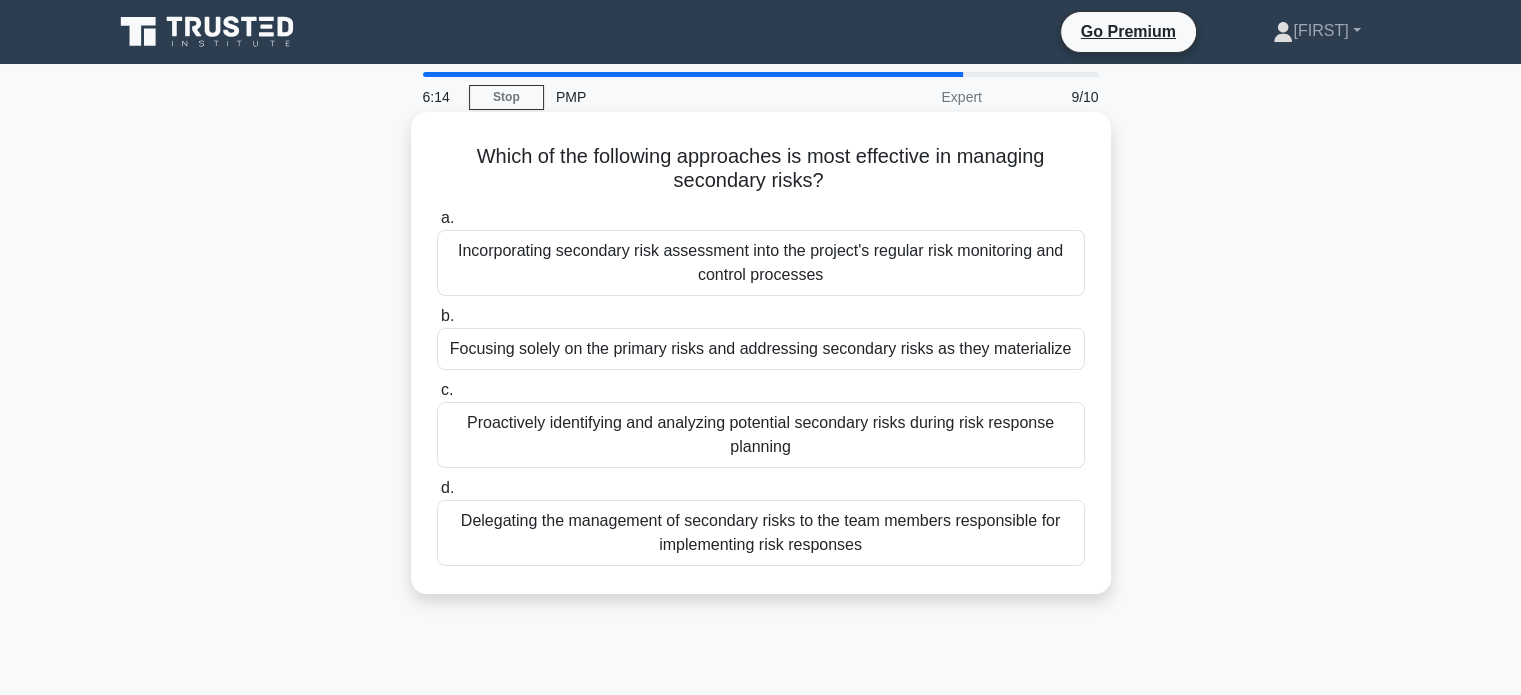 click on "Proactively identifying and analyzing potential secondary risks during risk response planning" at bounding box center [761, 435] 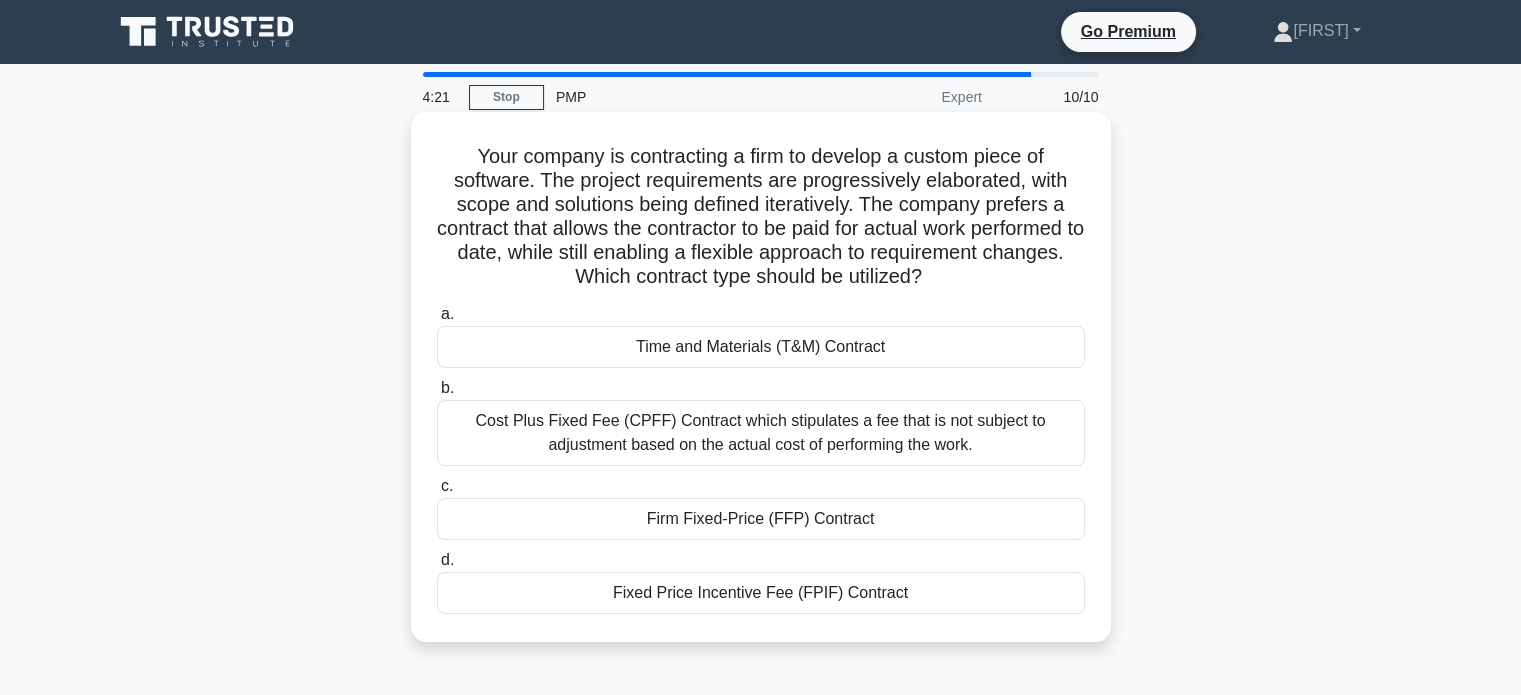 click on "Cost Plus Fixed Fee (CPFF) Contract which stipulates a fee that is not subject to adjustment based on the actual cost of performing the work." at bounding box center [761, 433] 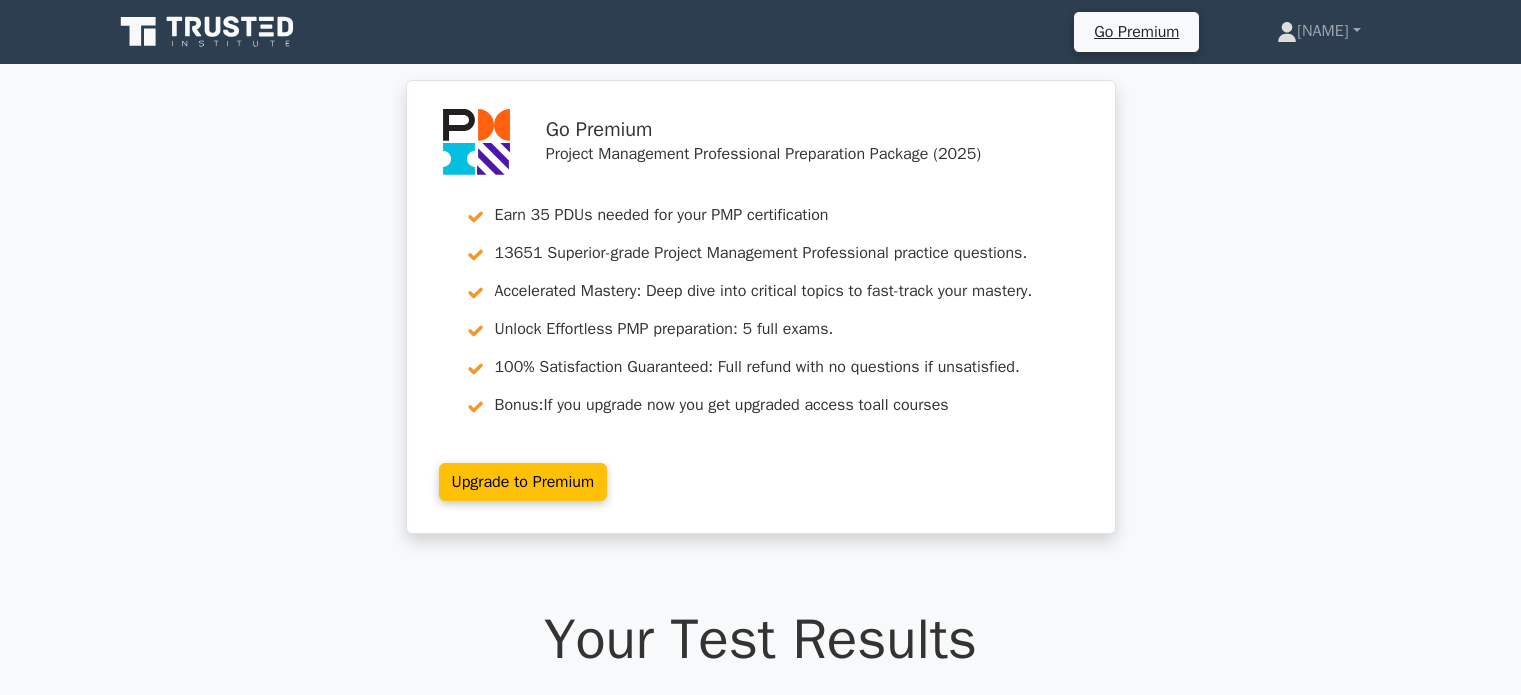 scroll, scrollTop: 0, scrollLeft: 0, axis: both 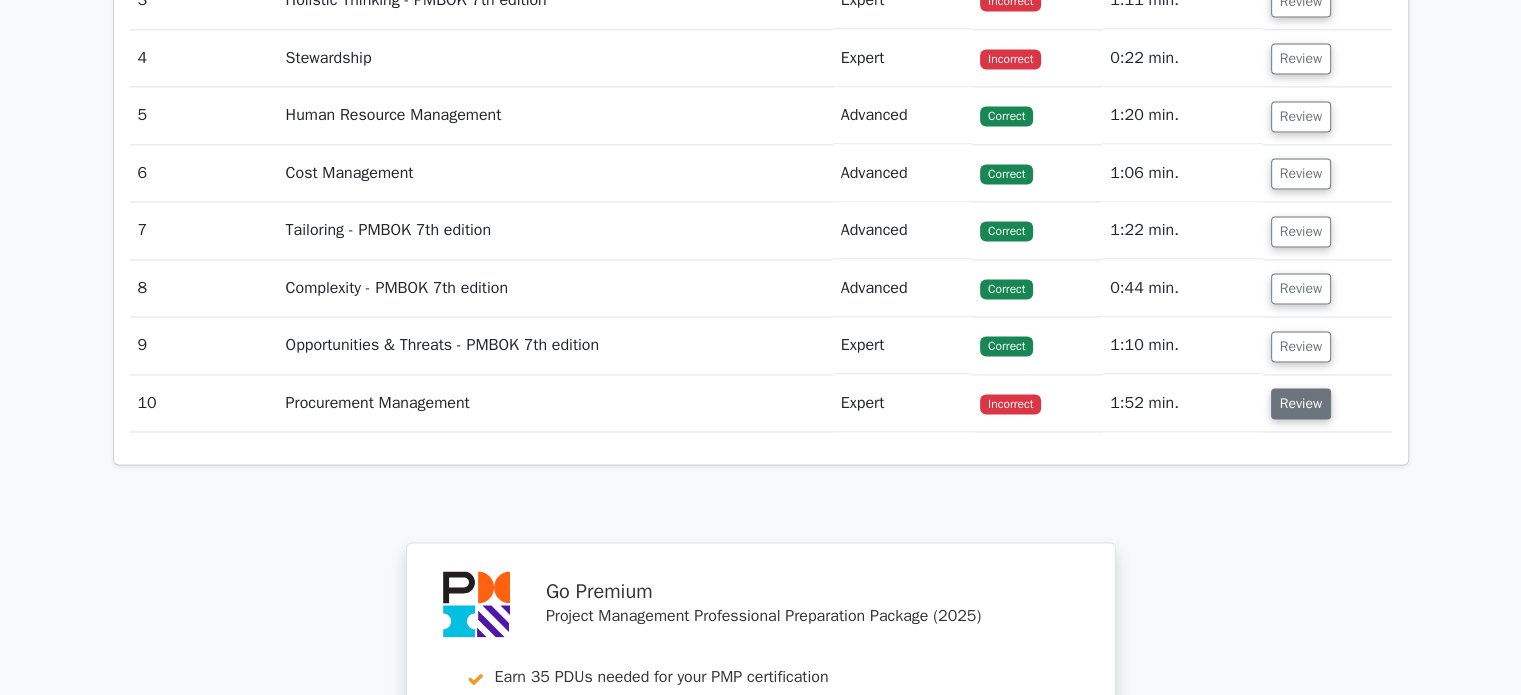 click on "Review" at bounding box center (1301, 403) 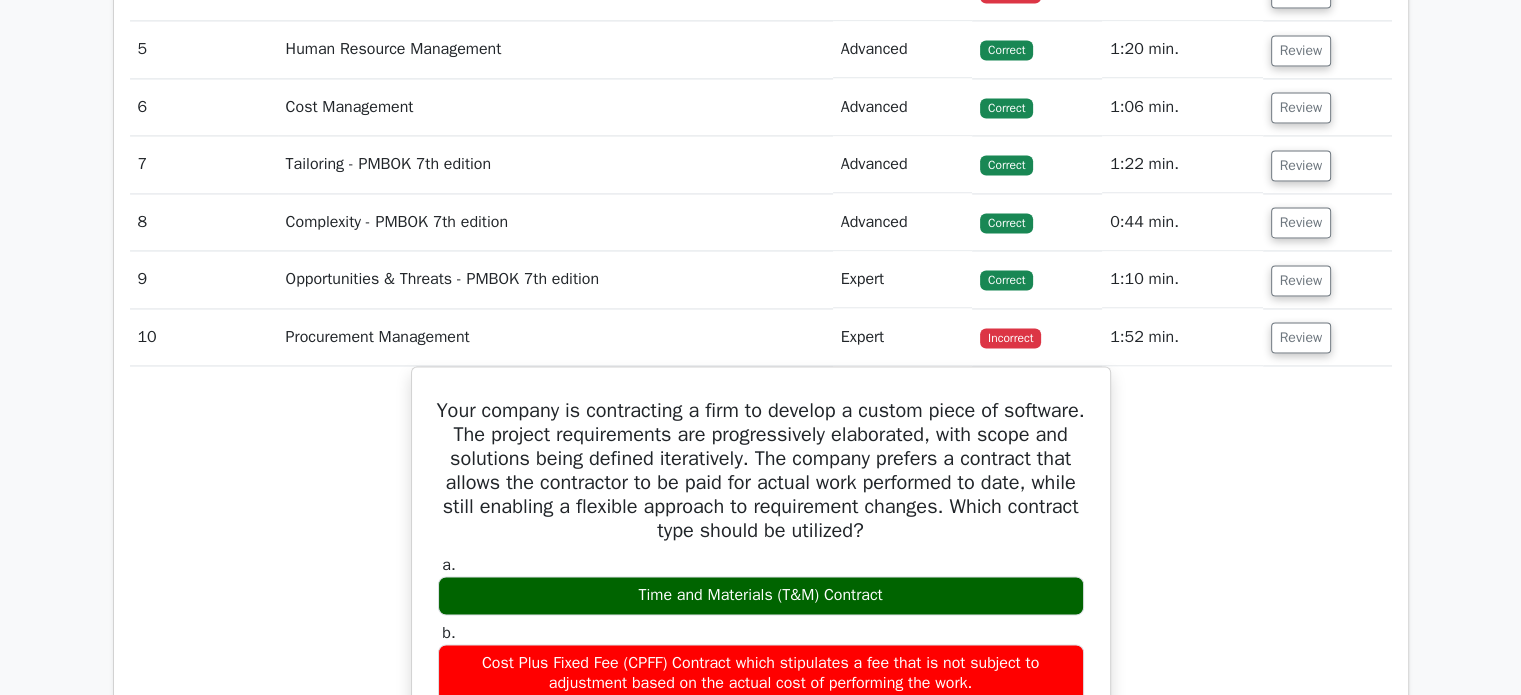 scroll, scrollTop: 2800, scrollLeft: 0, axis: vertical 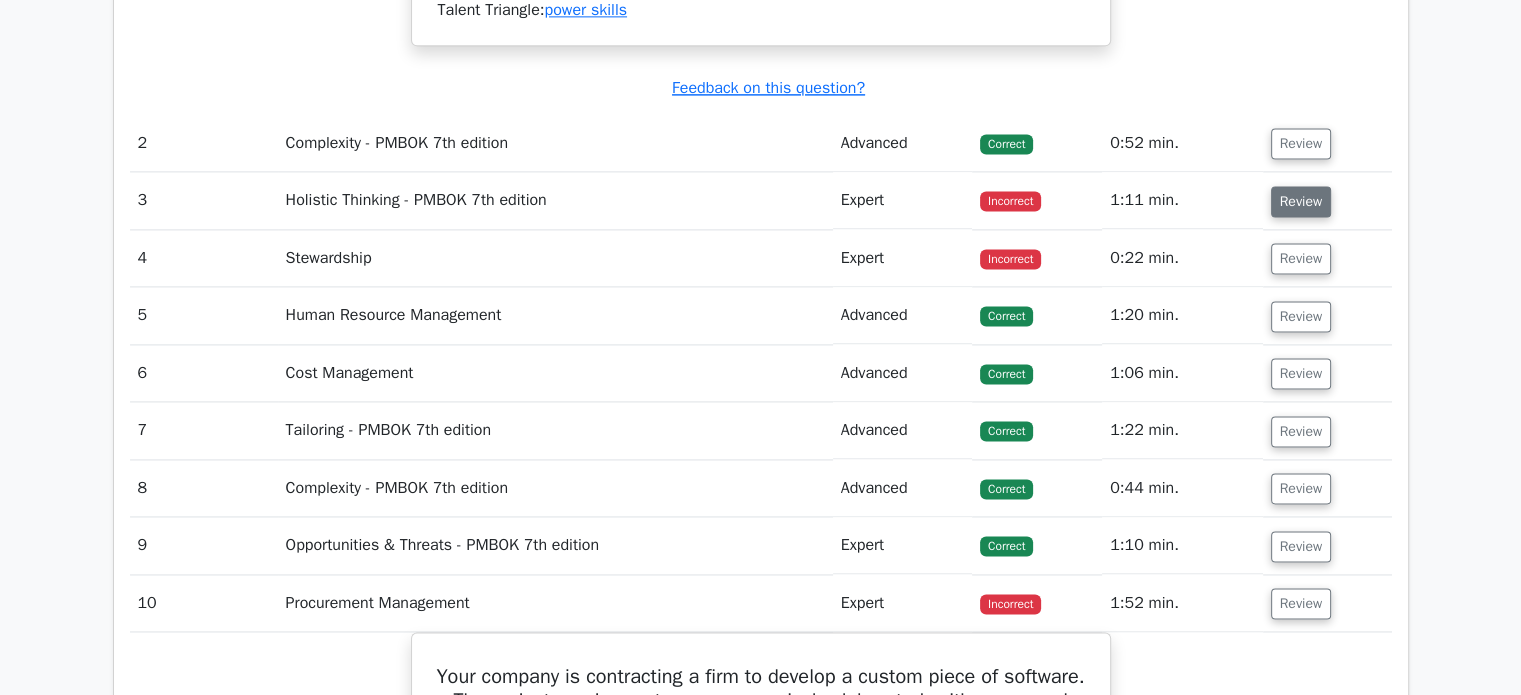 click on "Review" at bounding box center [1301, 201] 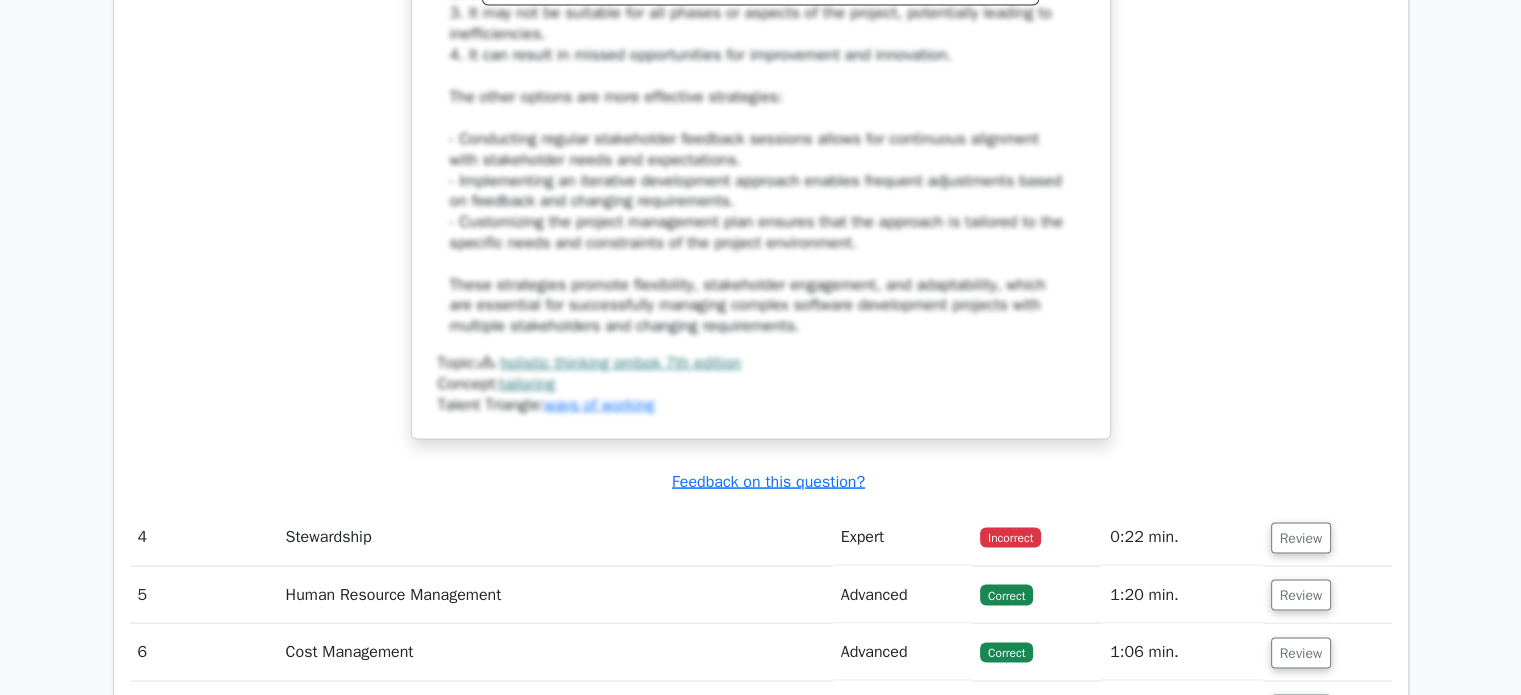 scroll, scrollTop: 4000, scrollLeft: 0, axis: vertical 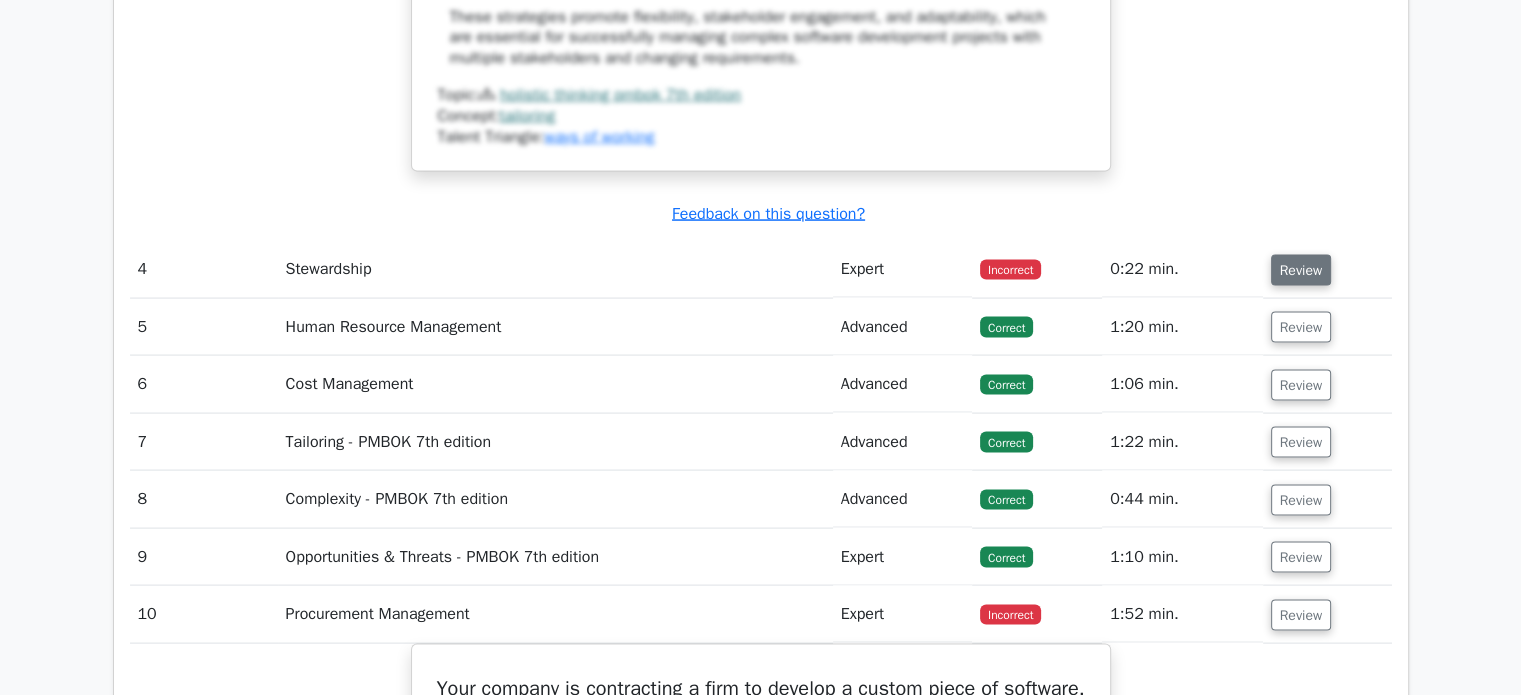 click on "Review" at bounding box center [1301, 270] 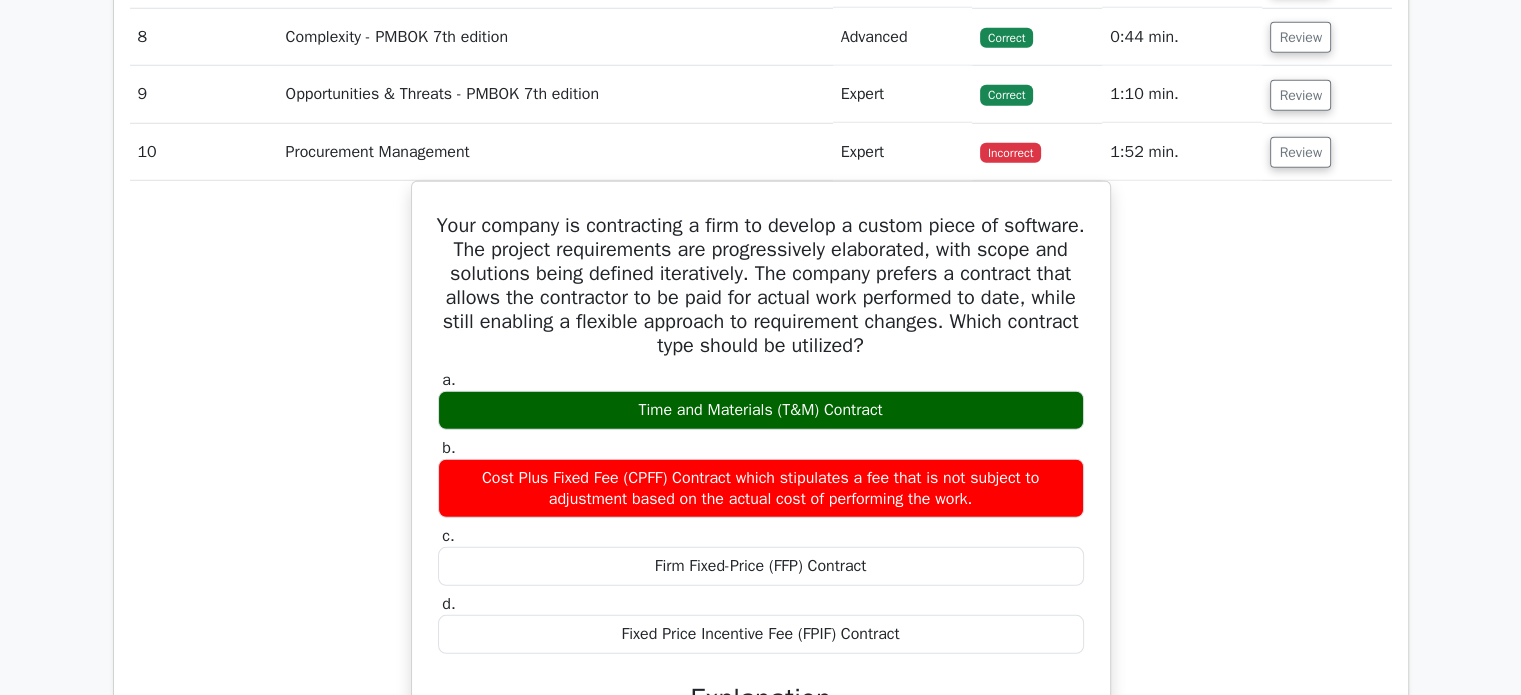 scroll, scrollTop: 6066, scrollLeft: 0, axis: vertical 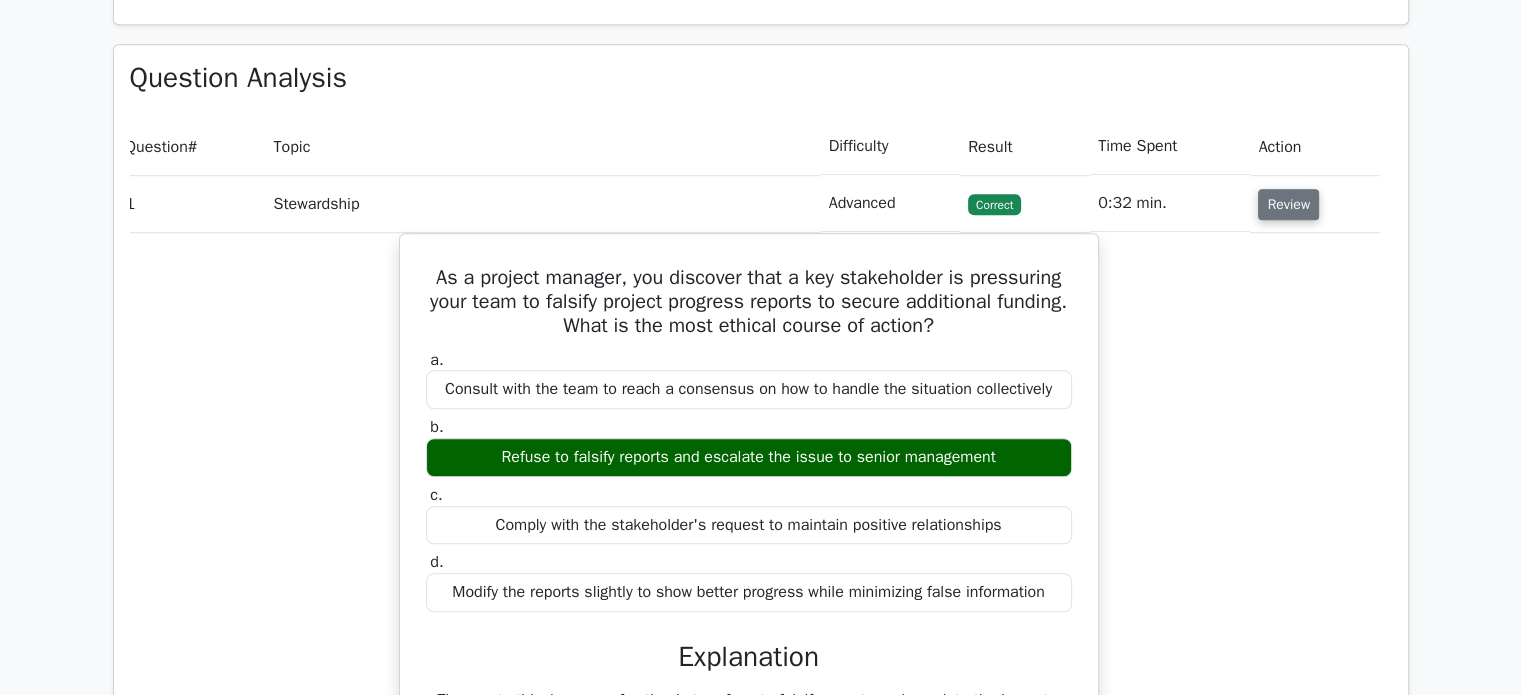 click on "Review" at bounding box center (1288, 204) 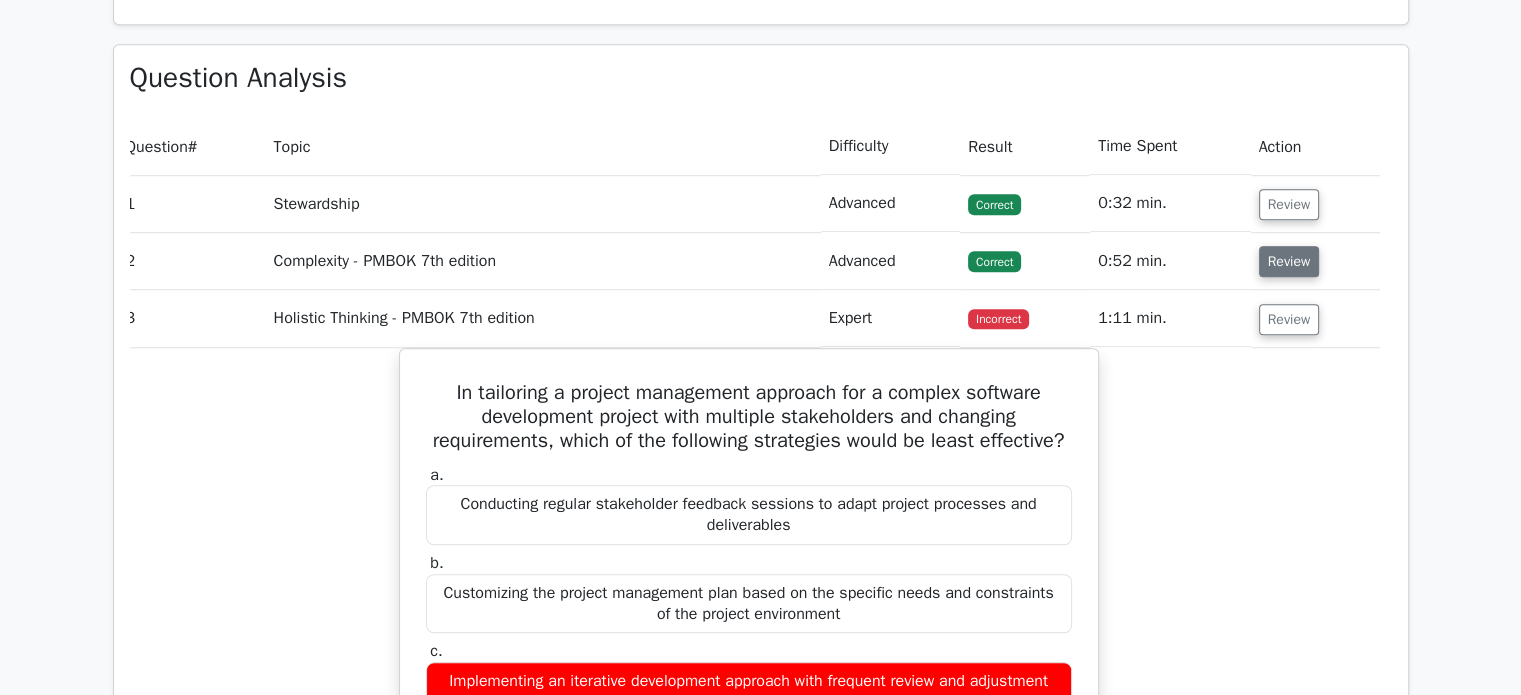 click on "Review" at bounding box center (1289, 261) 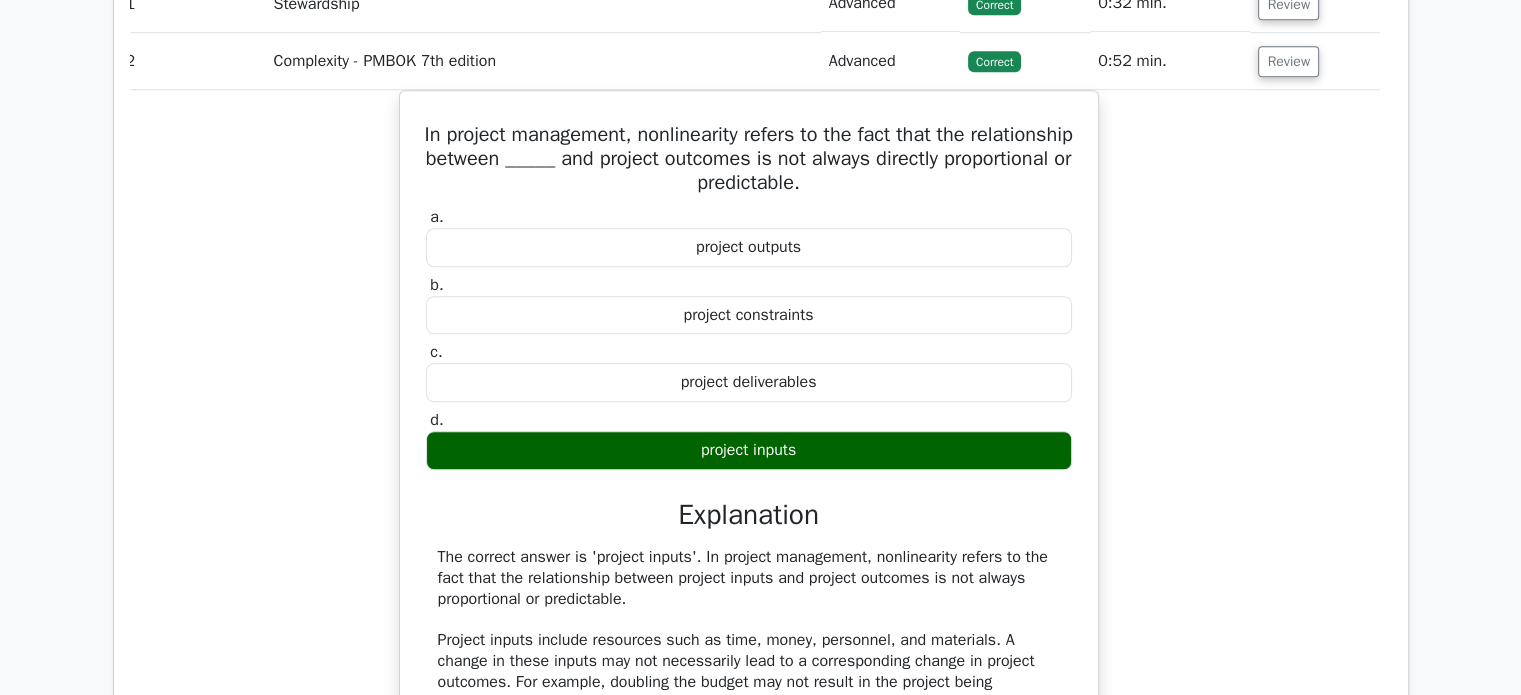 scroll, scrollTop: 1666, scrollLeft: 0, axis: vertical 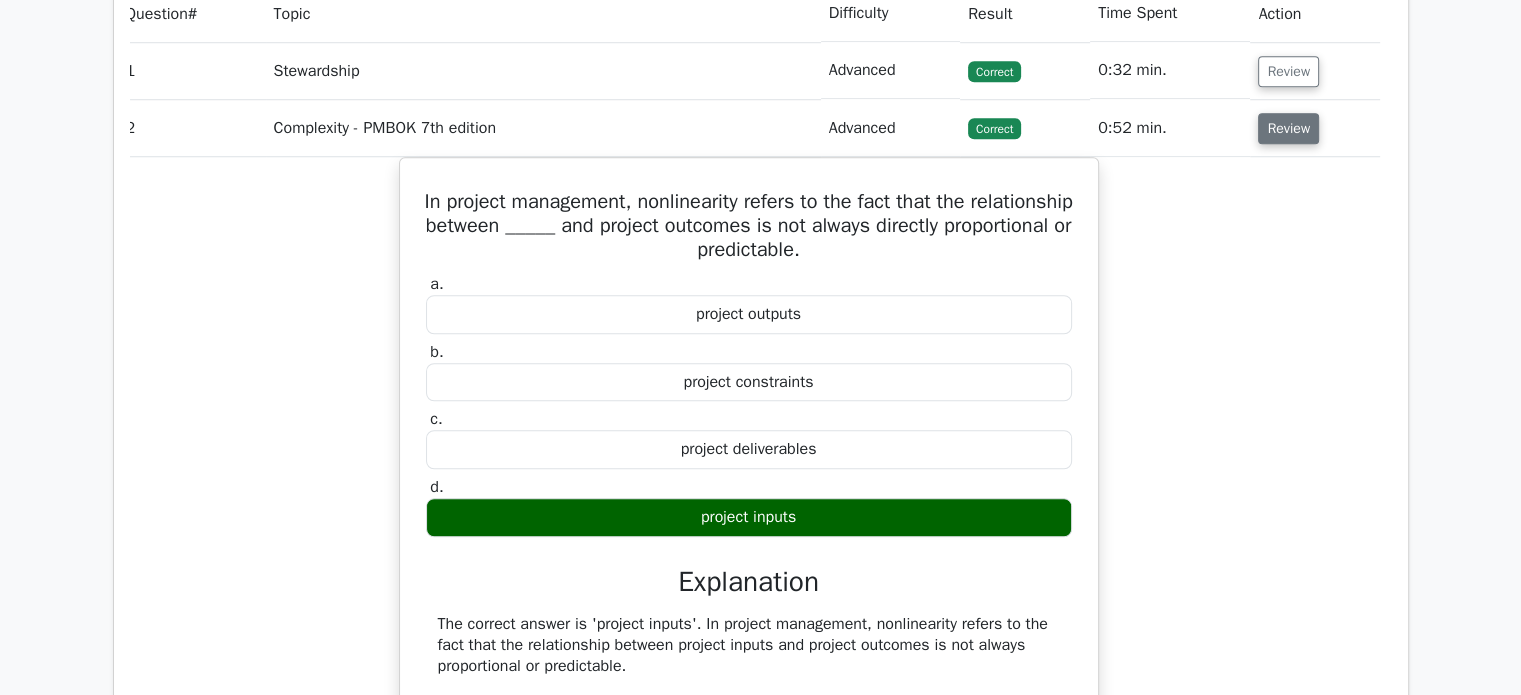 click on "Review" at bounding box center [1288, 128] 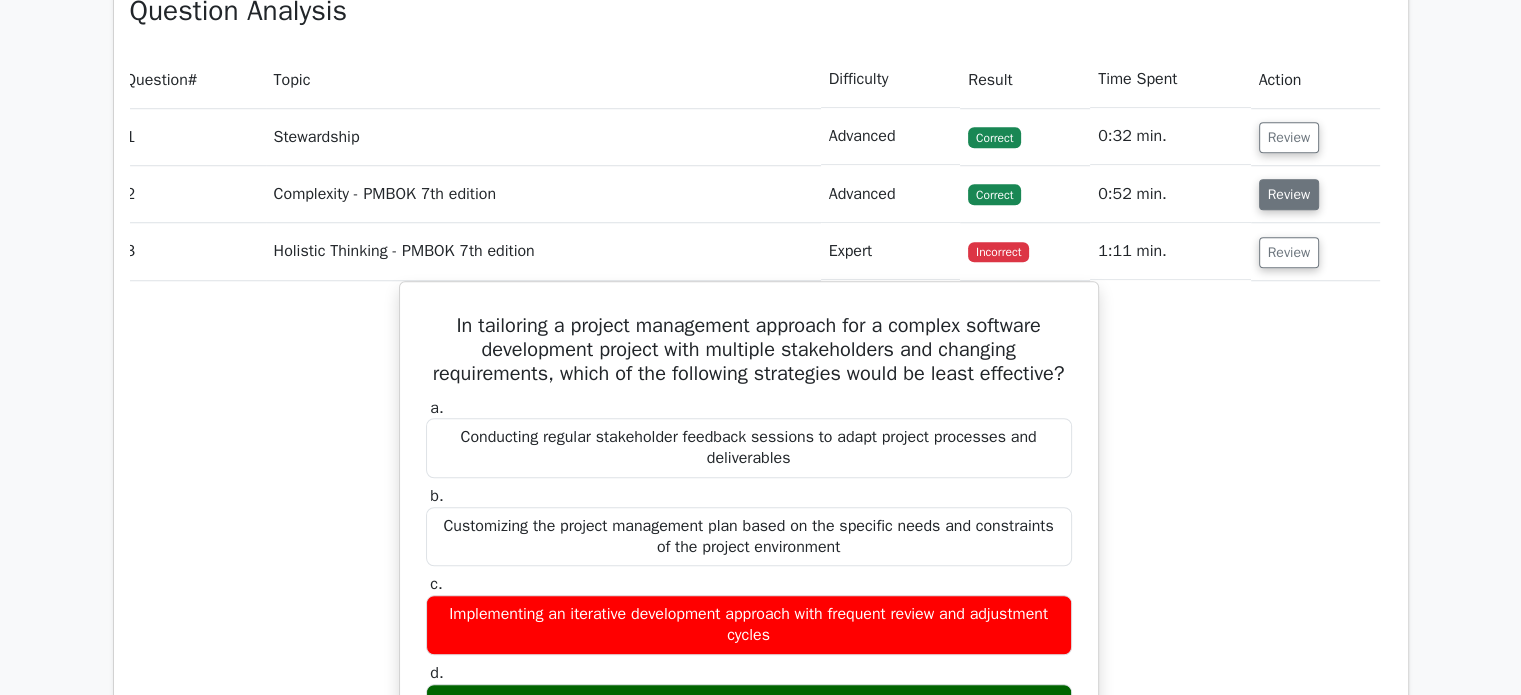scroll, scrollTop: 1533, scrollLeft: 0, axis: vertical 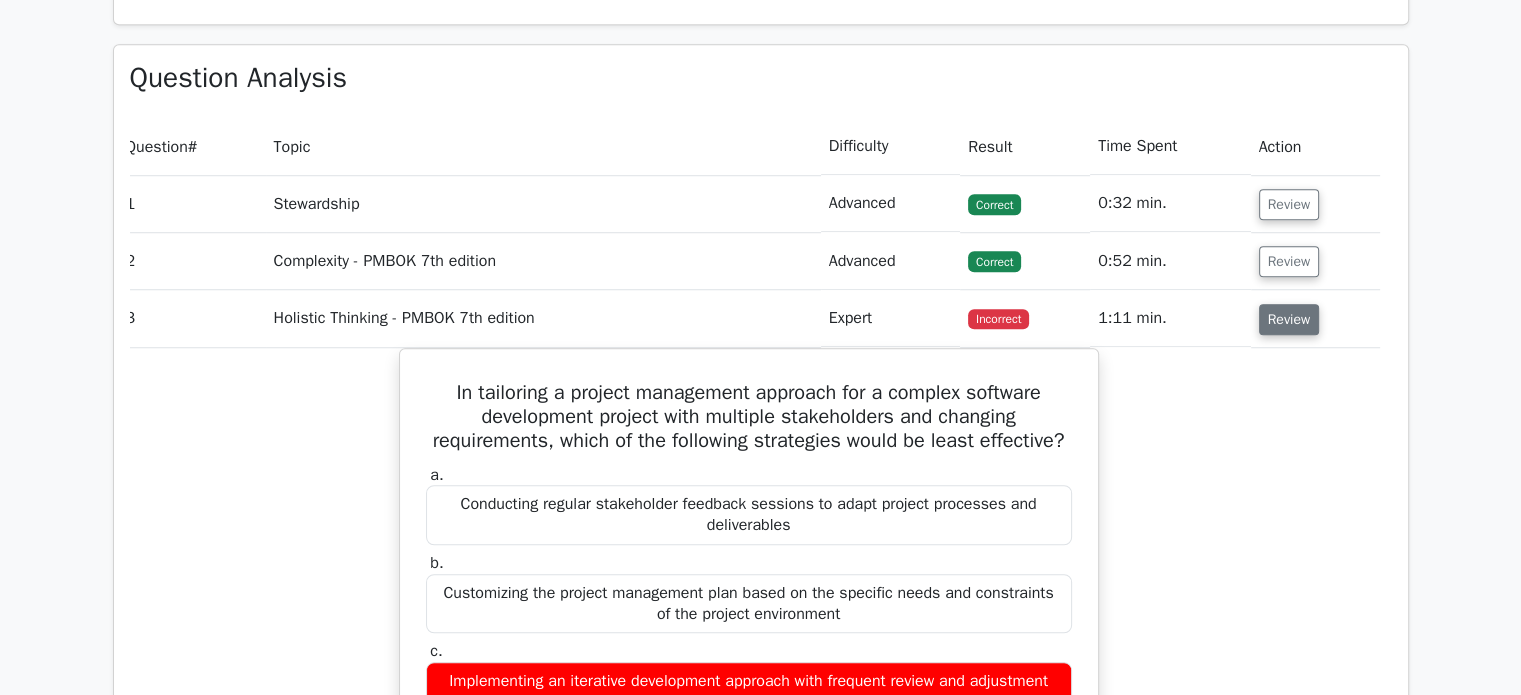 click on "Review" at bounding box center [1289, 319] 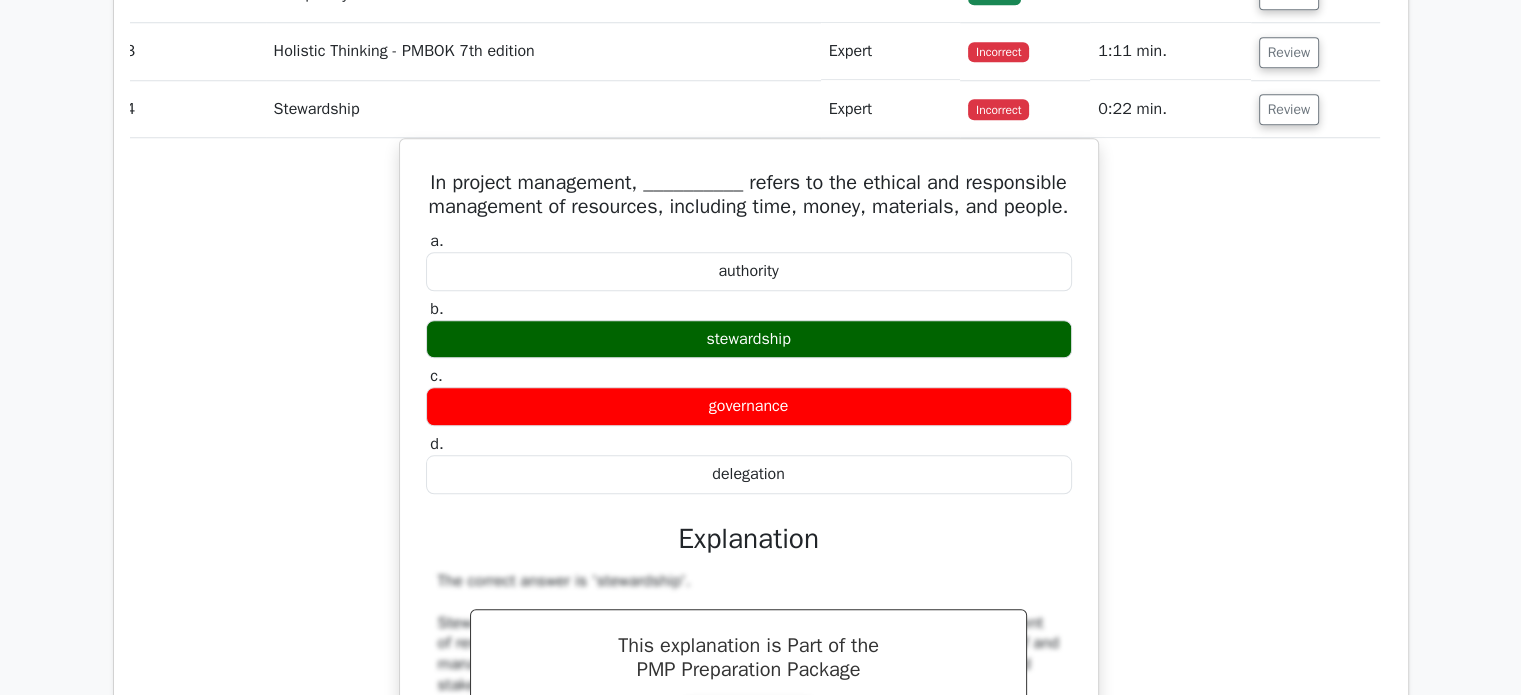 scroll, scrollTop: 1866, scrollLeft: 0, axis: vertical 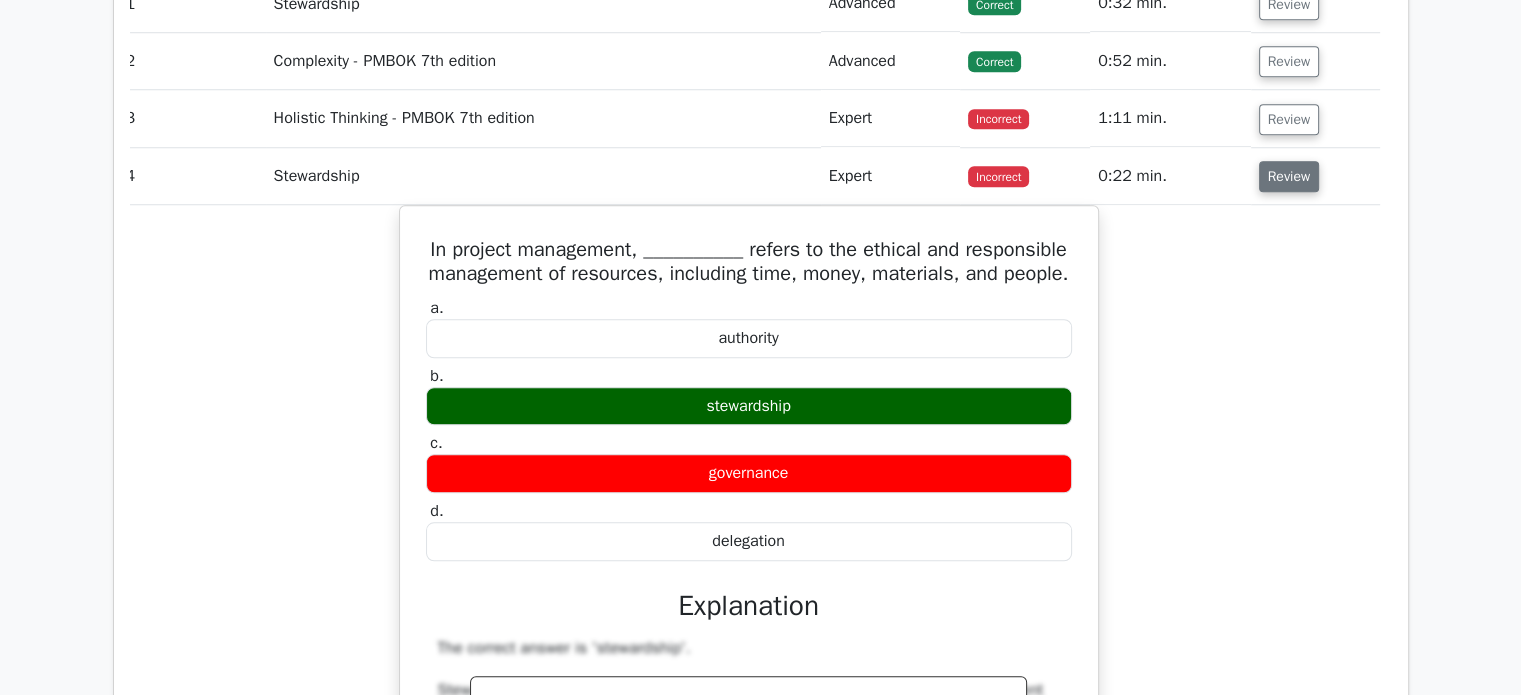 click on "Review" at bounding box center (1289, 176) 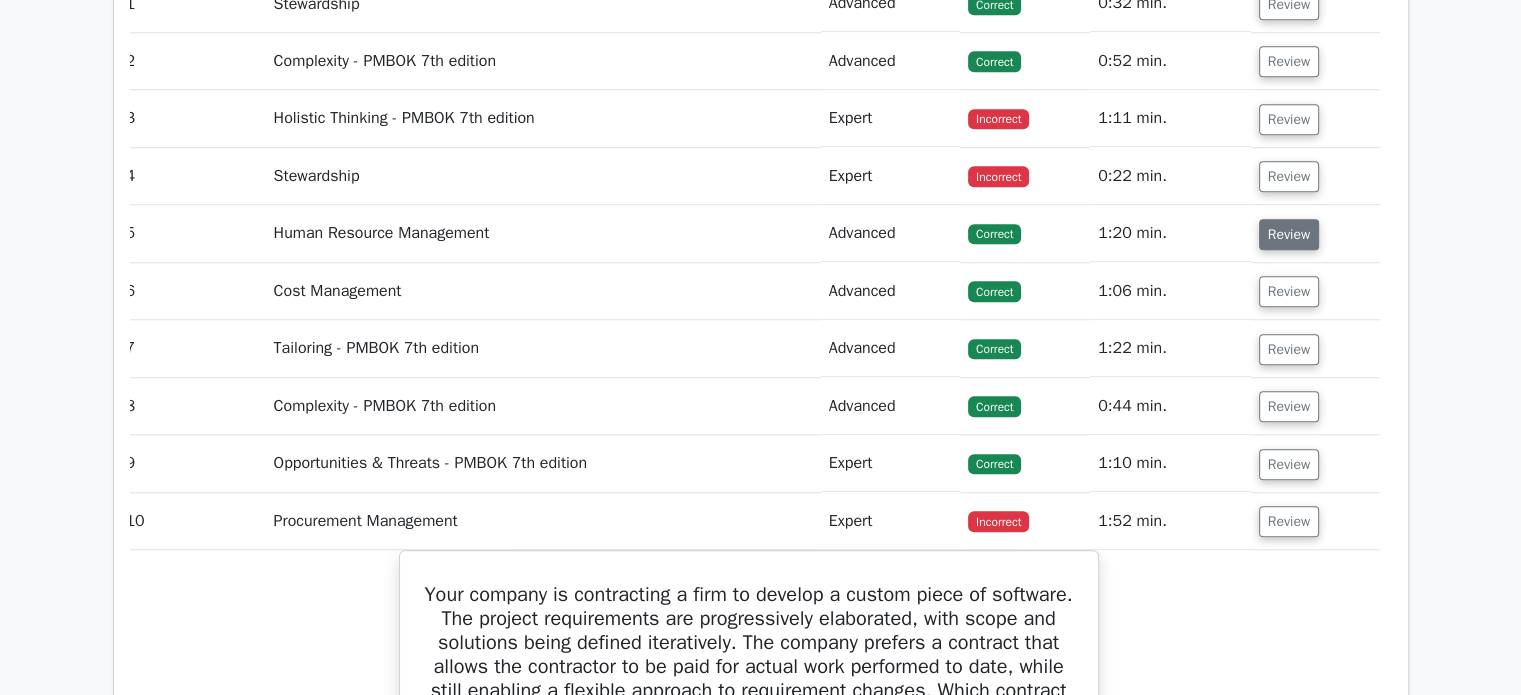 click on "Review" at bounding box center [1289, 234] 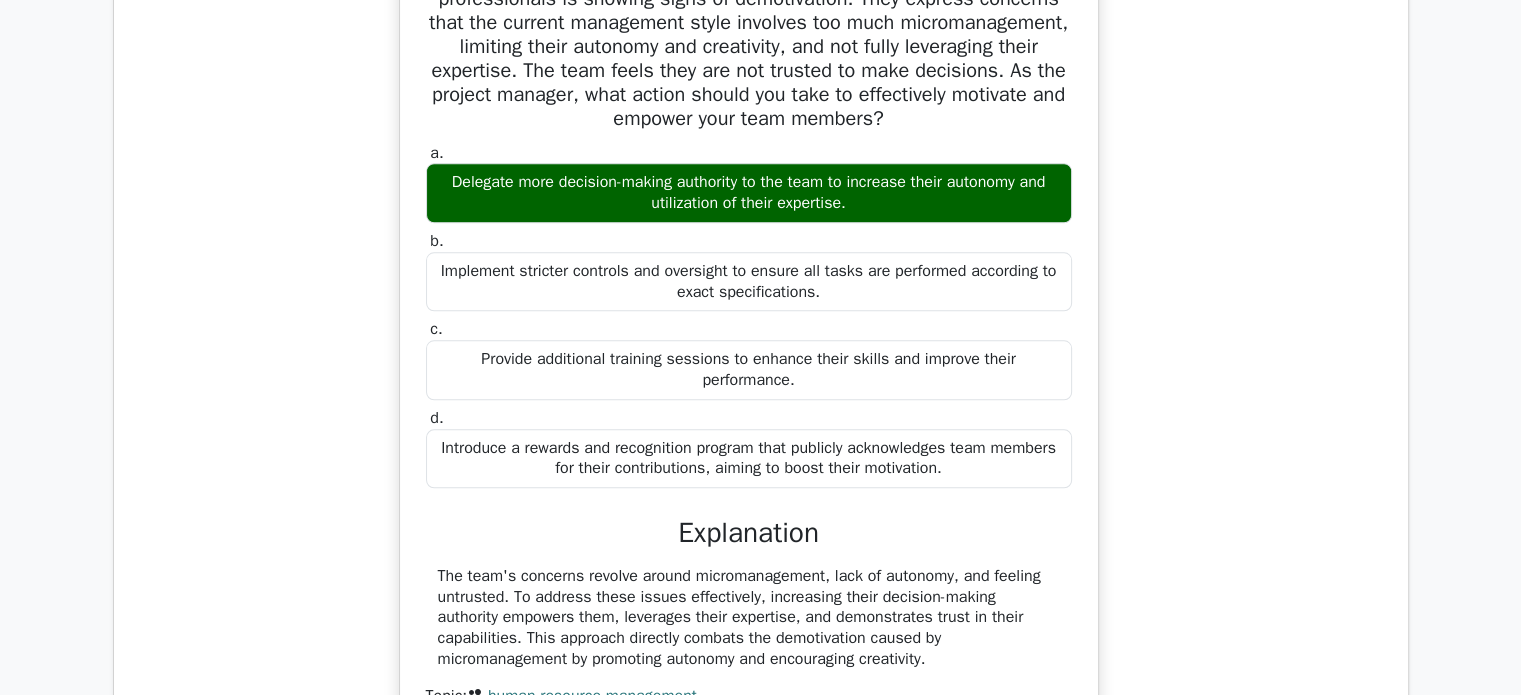 scroll, scrollTop: 1733, scrollLeft: 0, axis: vertical 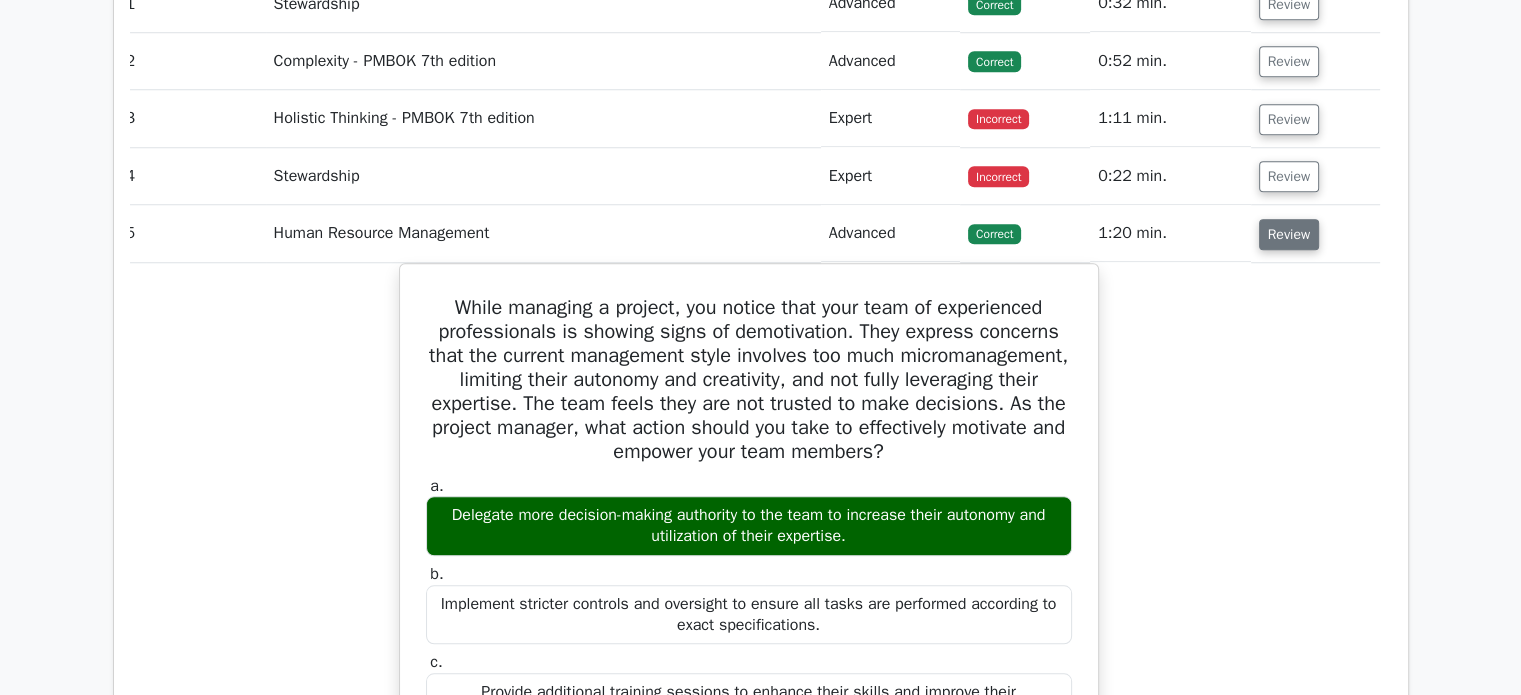 click on "Review" at bounding box center (1289, 234) 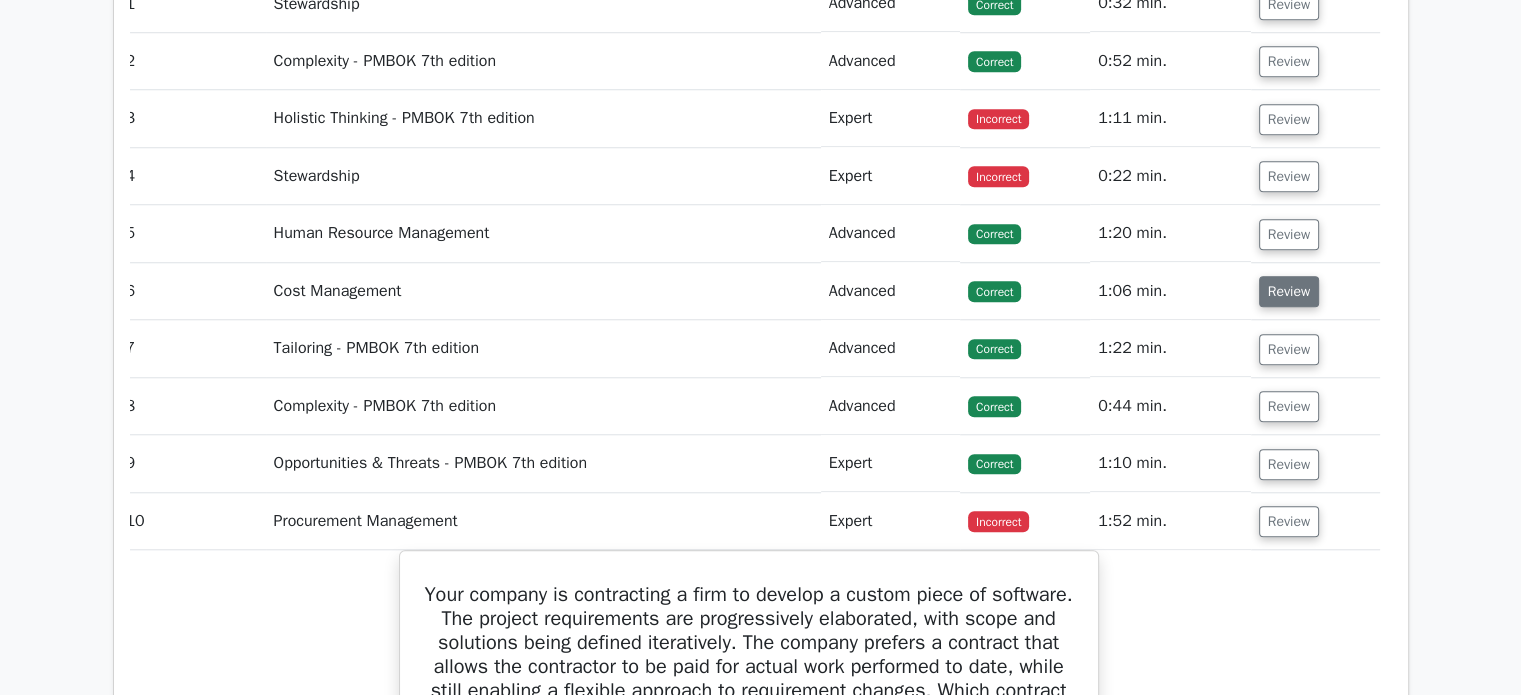 click on "Review" at bounding box center (1289, 291) 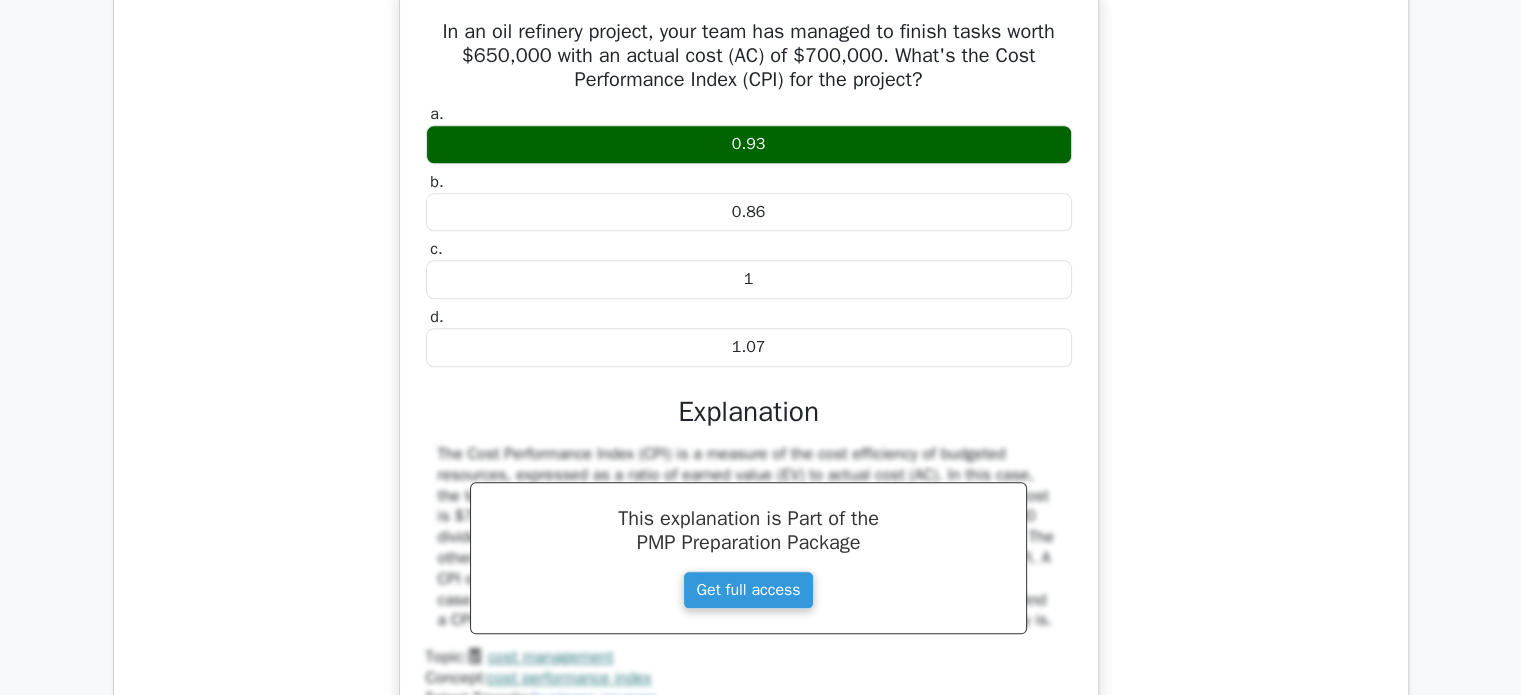 scroll, scrollTop: 1800, scrollLeft: 0, axis: vertical 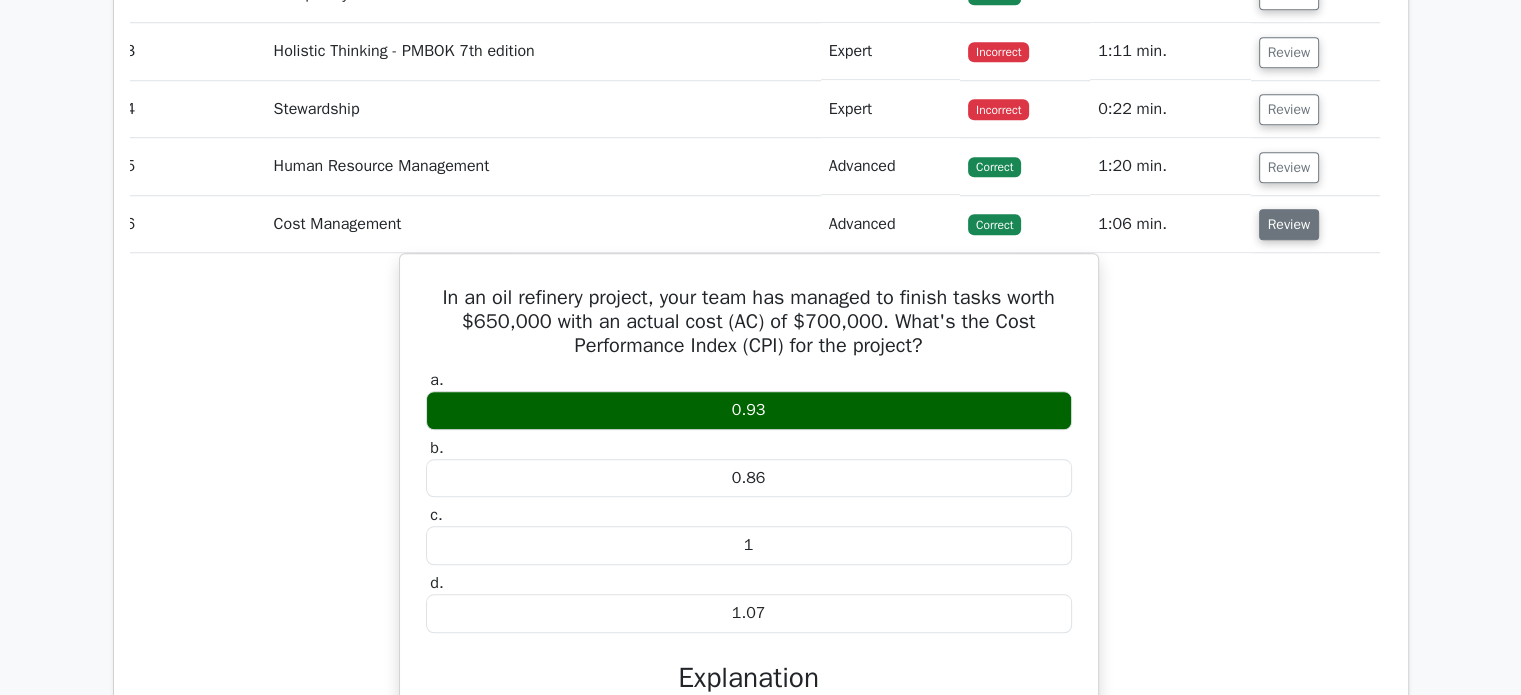 click on "Review" at bounding box center (1289, 224) 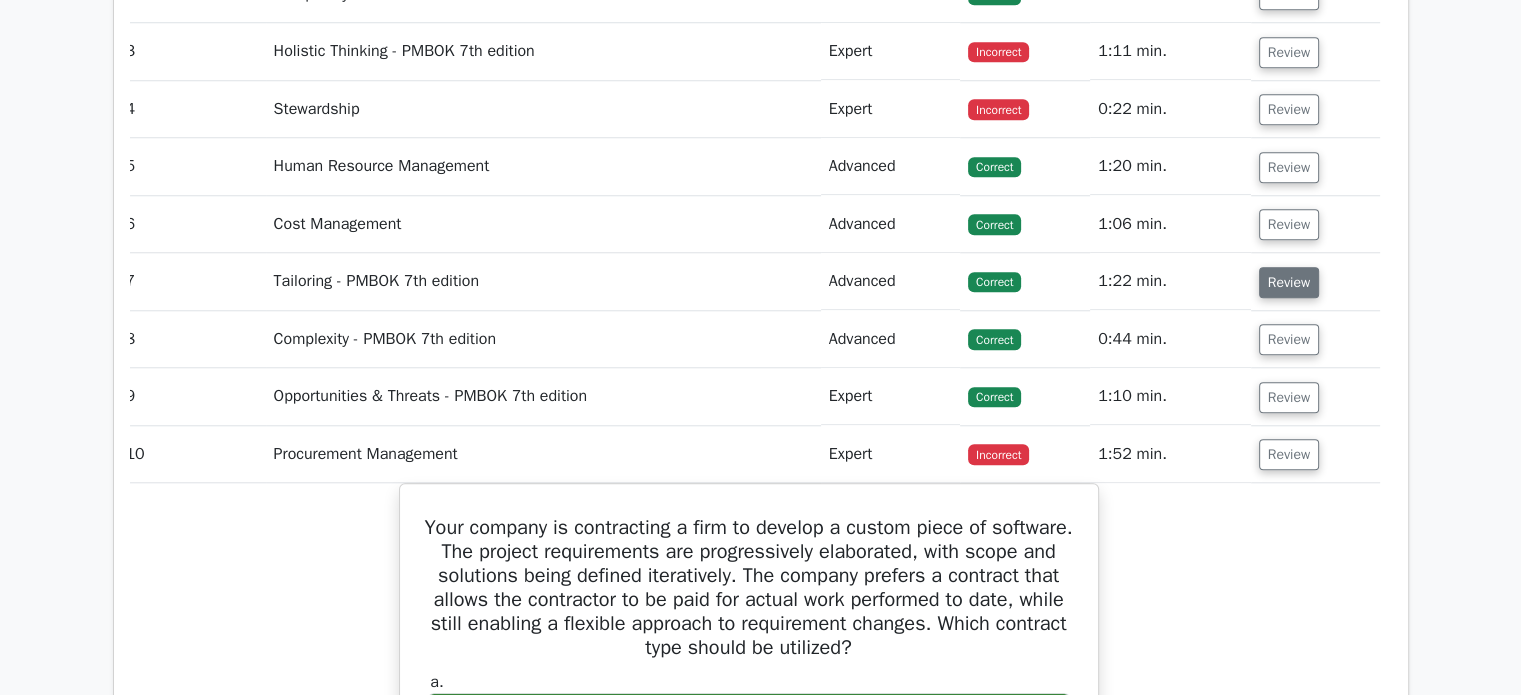 click on "Review" at bounding box center [1289, 282] 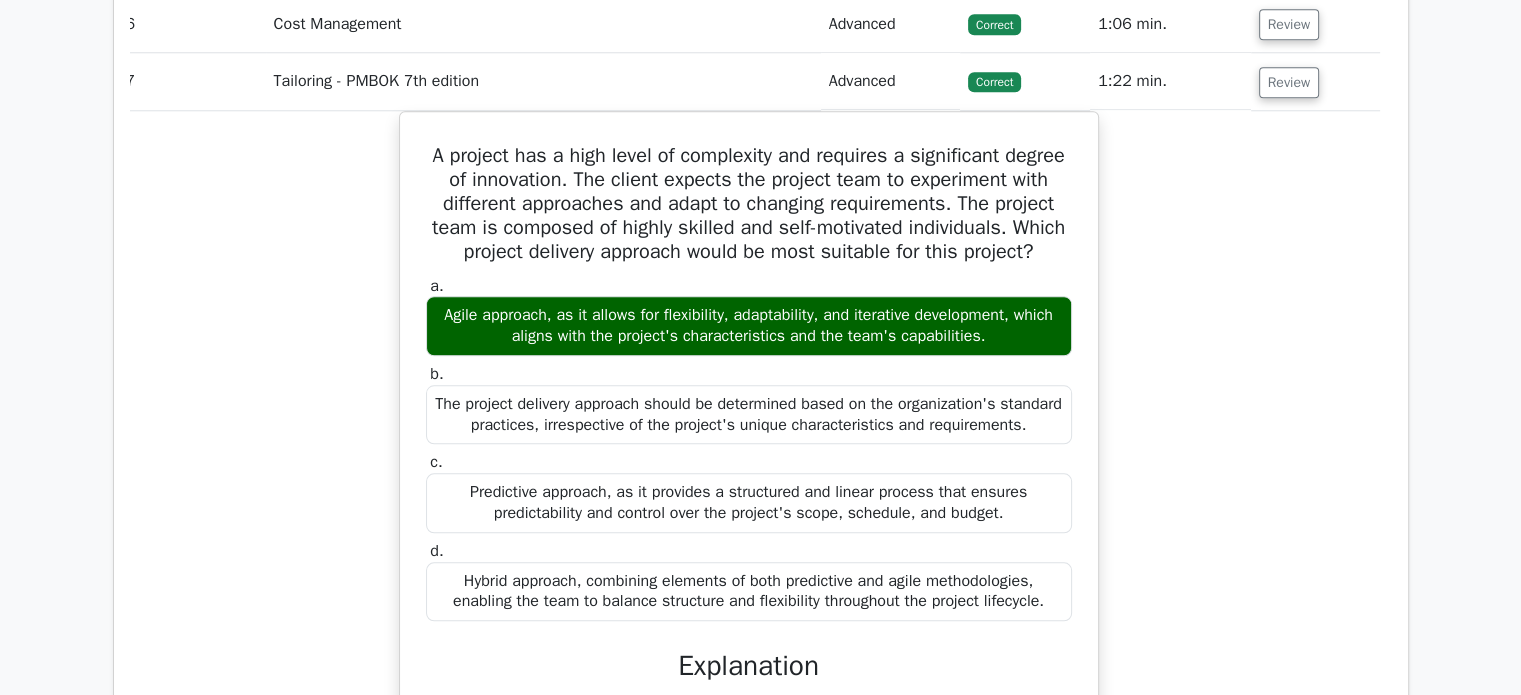 scroll, scrollTop: 1933, scrollLeft: 0, axis: vertical 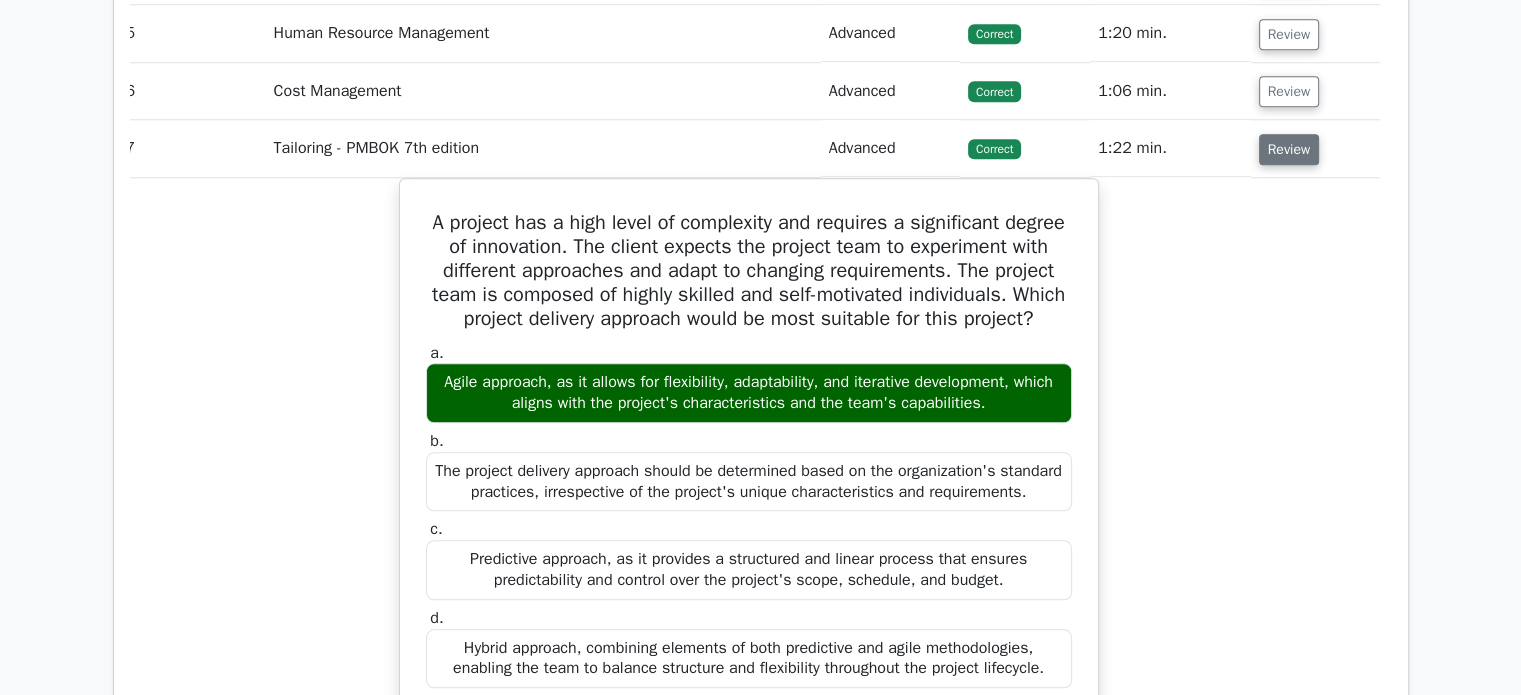 click on "Review" at bounding box center (1289, 149) 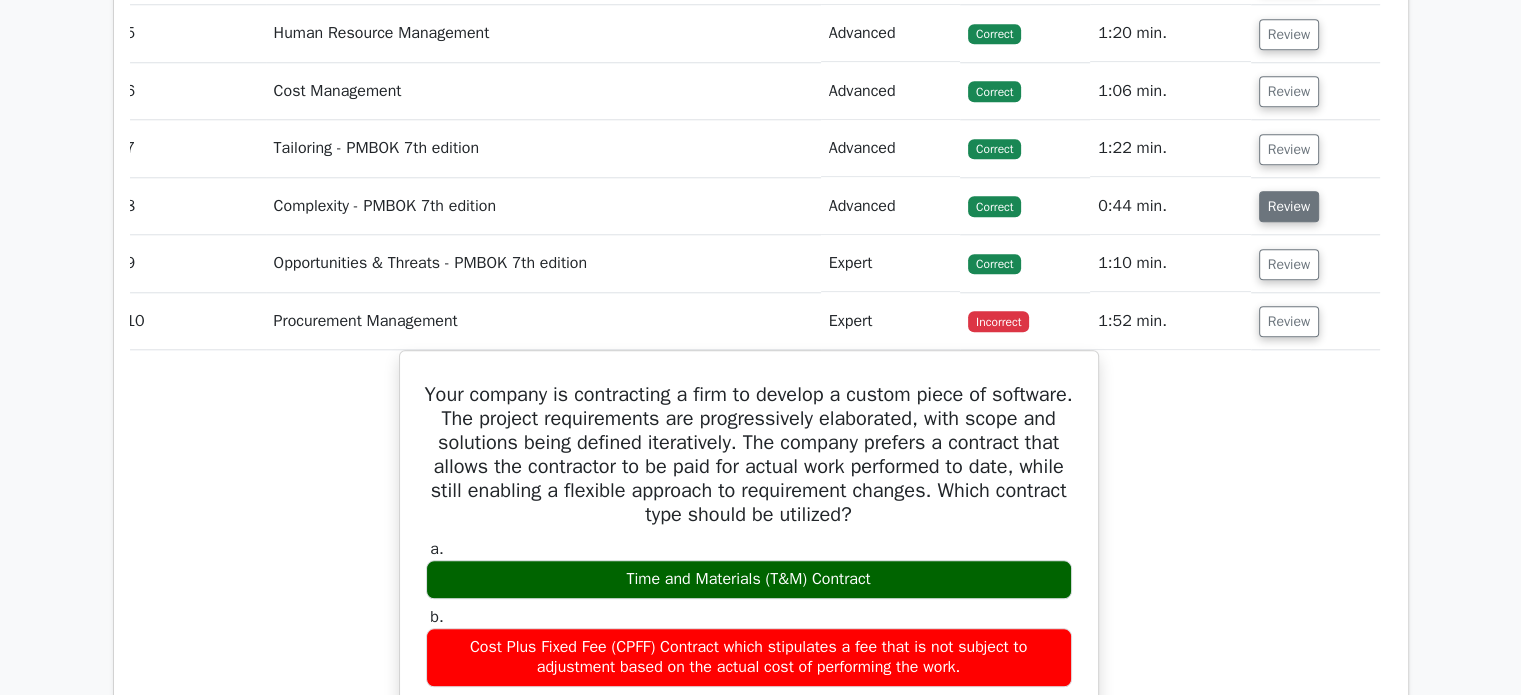 click on "Review" at bounding box center [1289, 206] 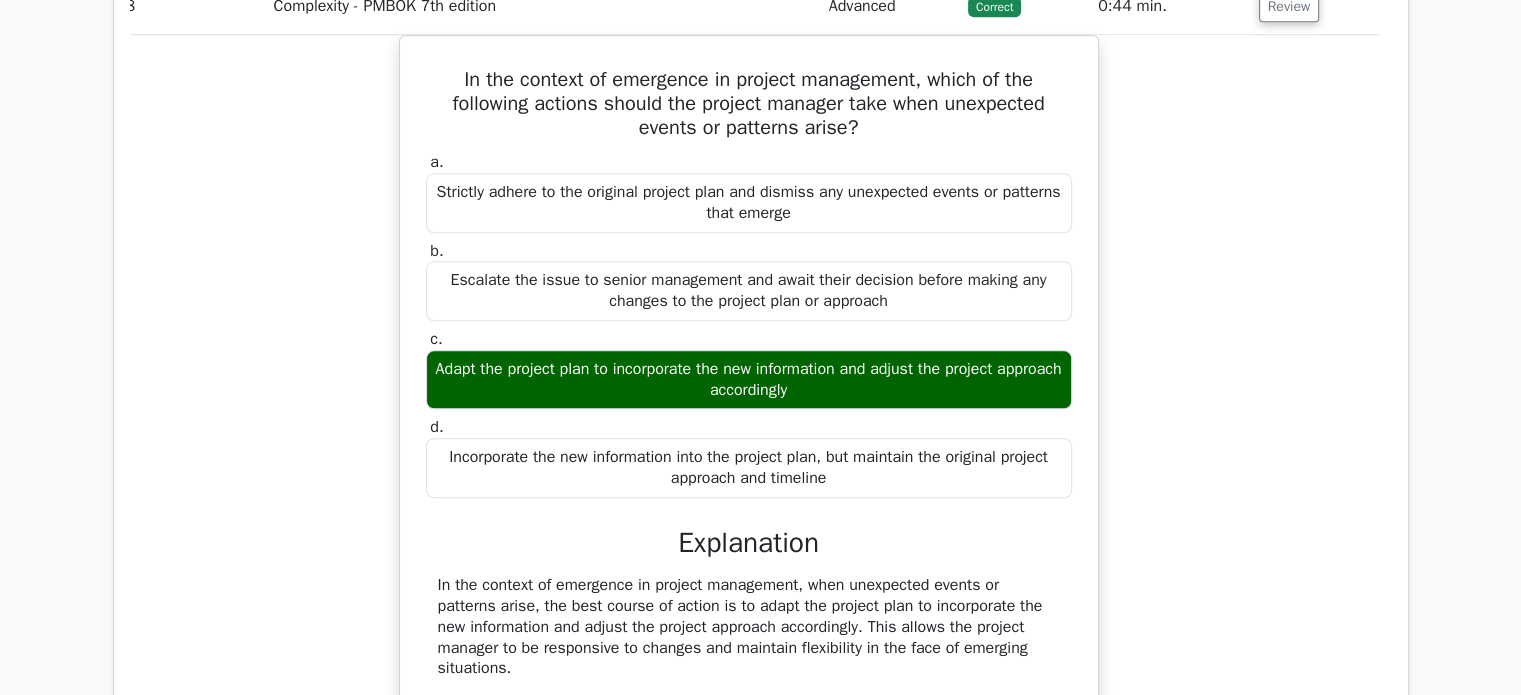 scroll, scrollTop: 2066, scrollLeft: 0, axis: vertical 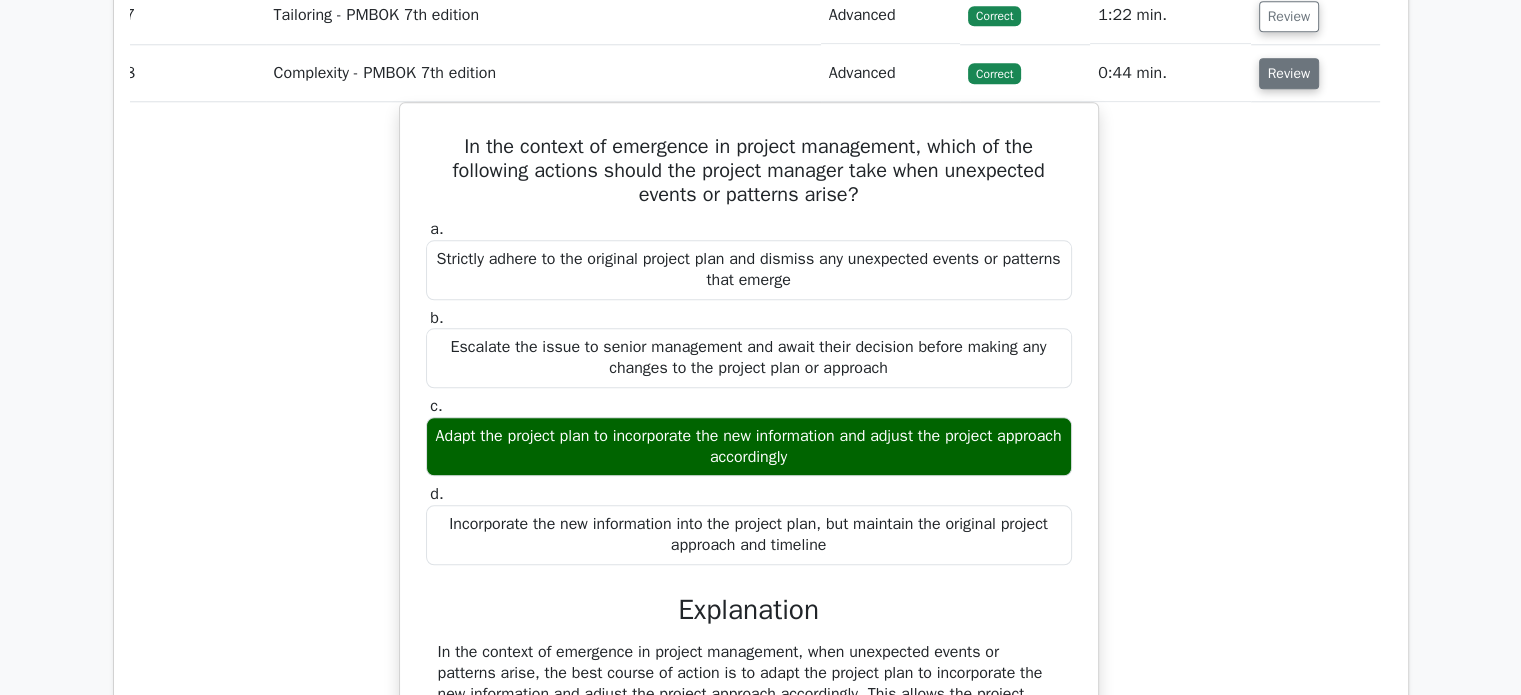 click on "Review" at bounding box center [1289, 73] 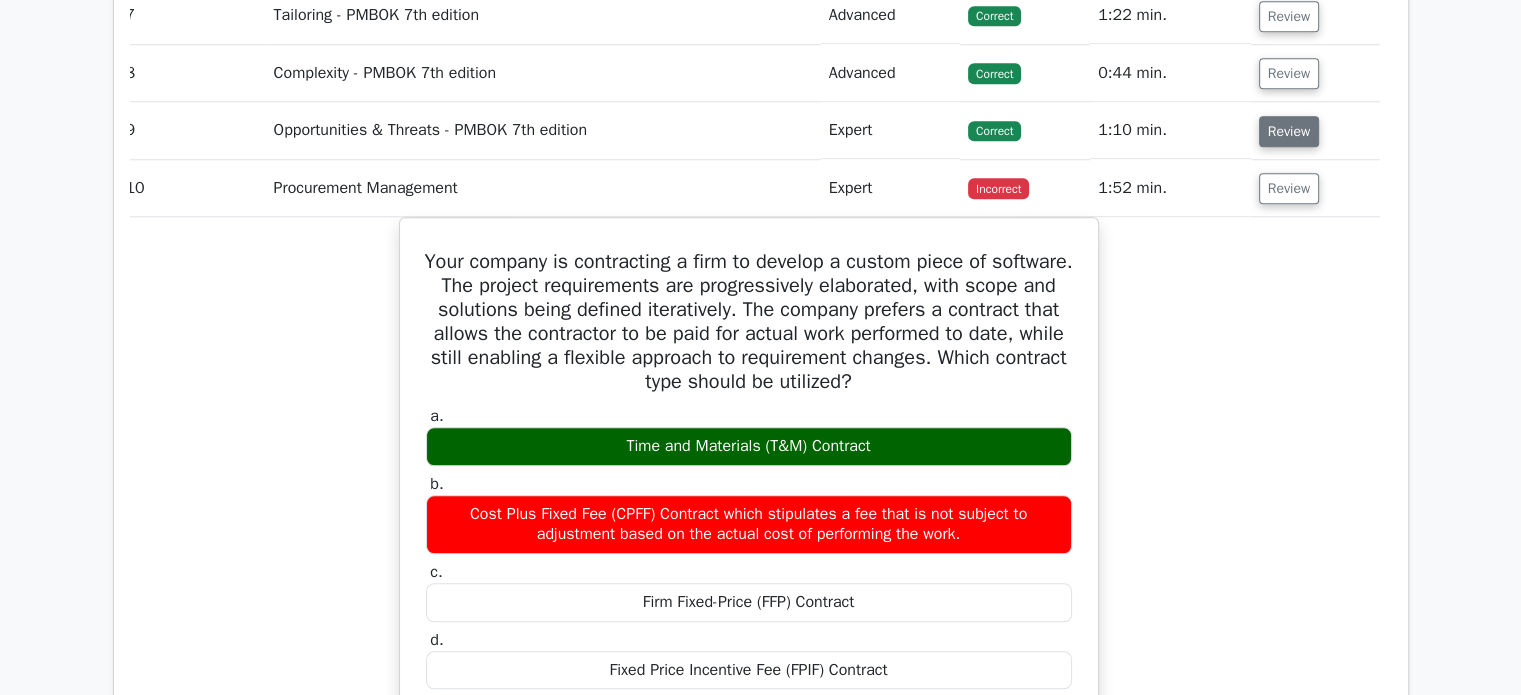 click on "Review" at bounding box center [1289, 131] 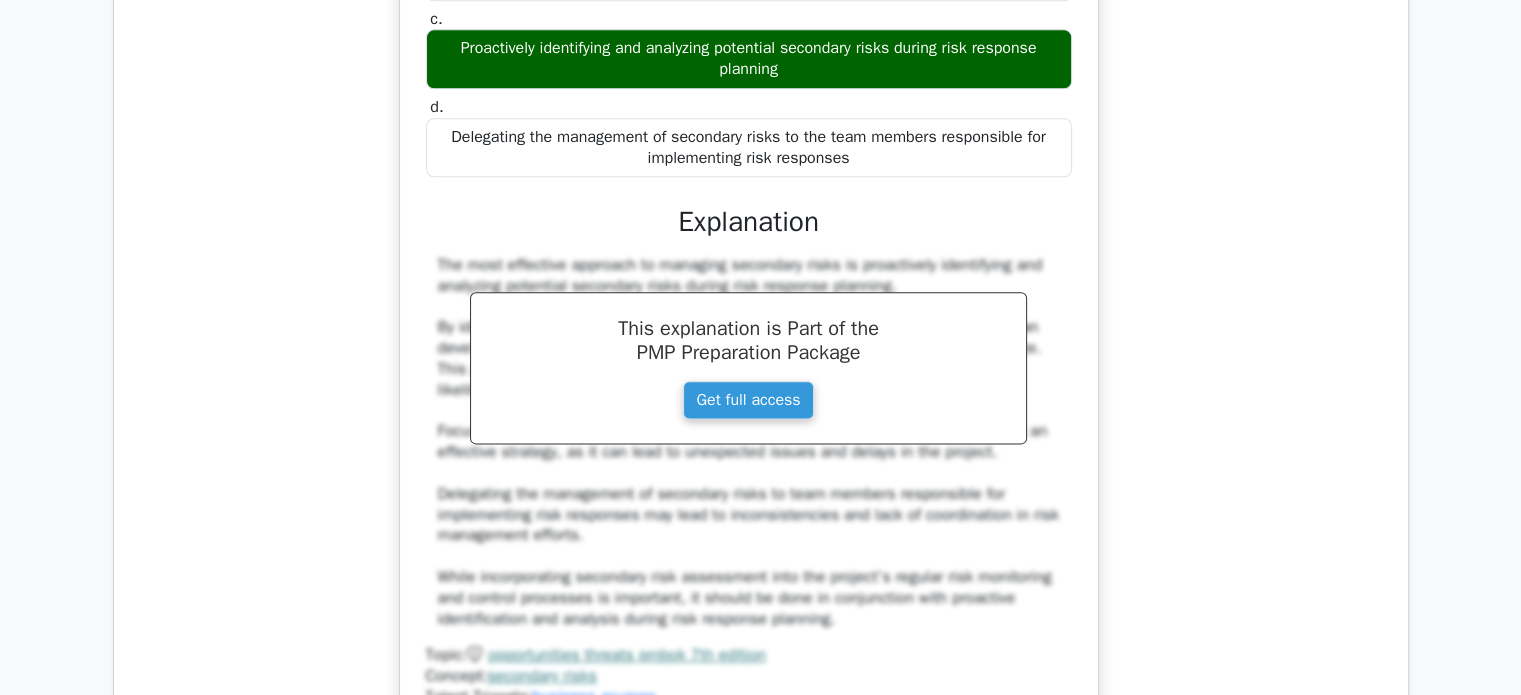 scroll, scrollTop: 2066, scrollLeft: 0, axis: vertical 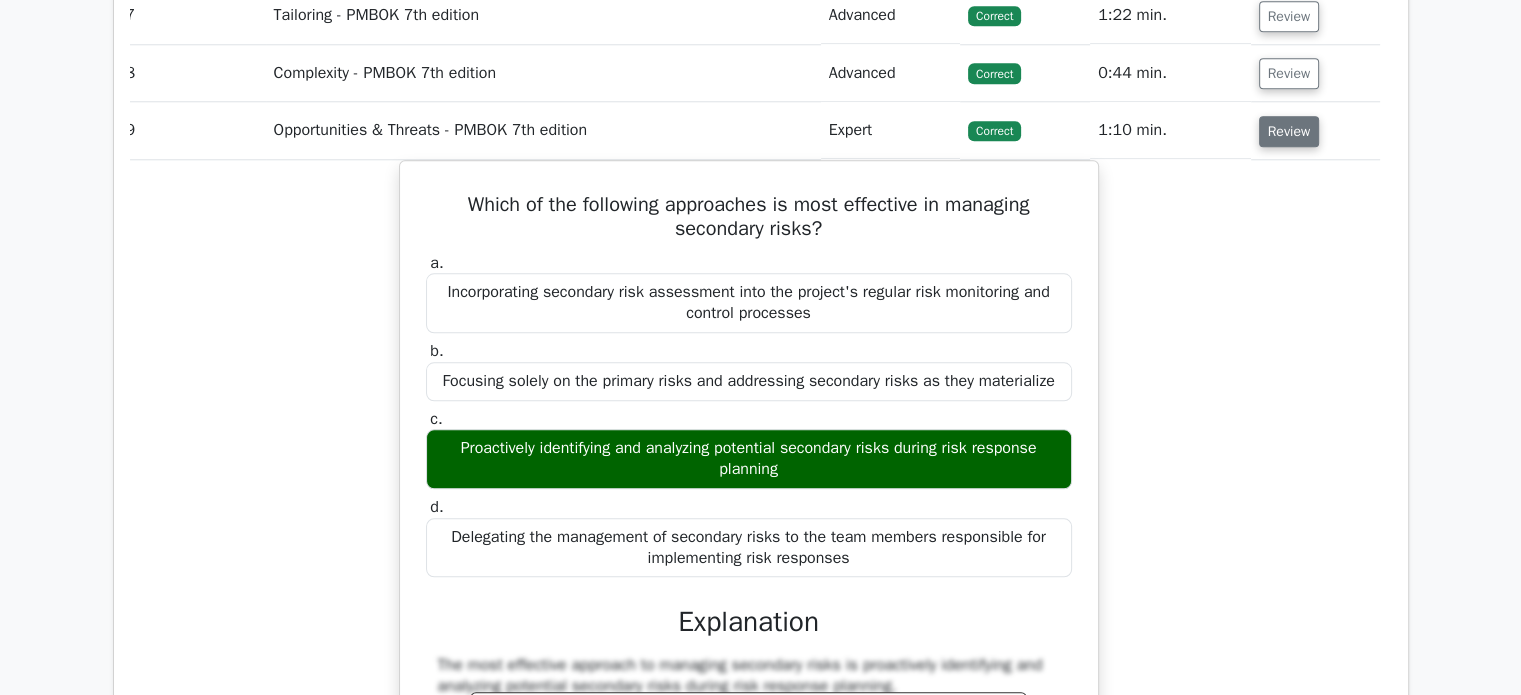 click on "Review" at bounding box center (1289, 131) 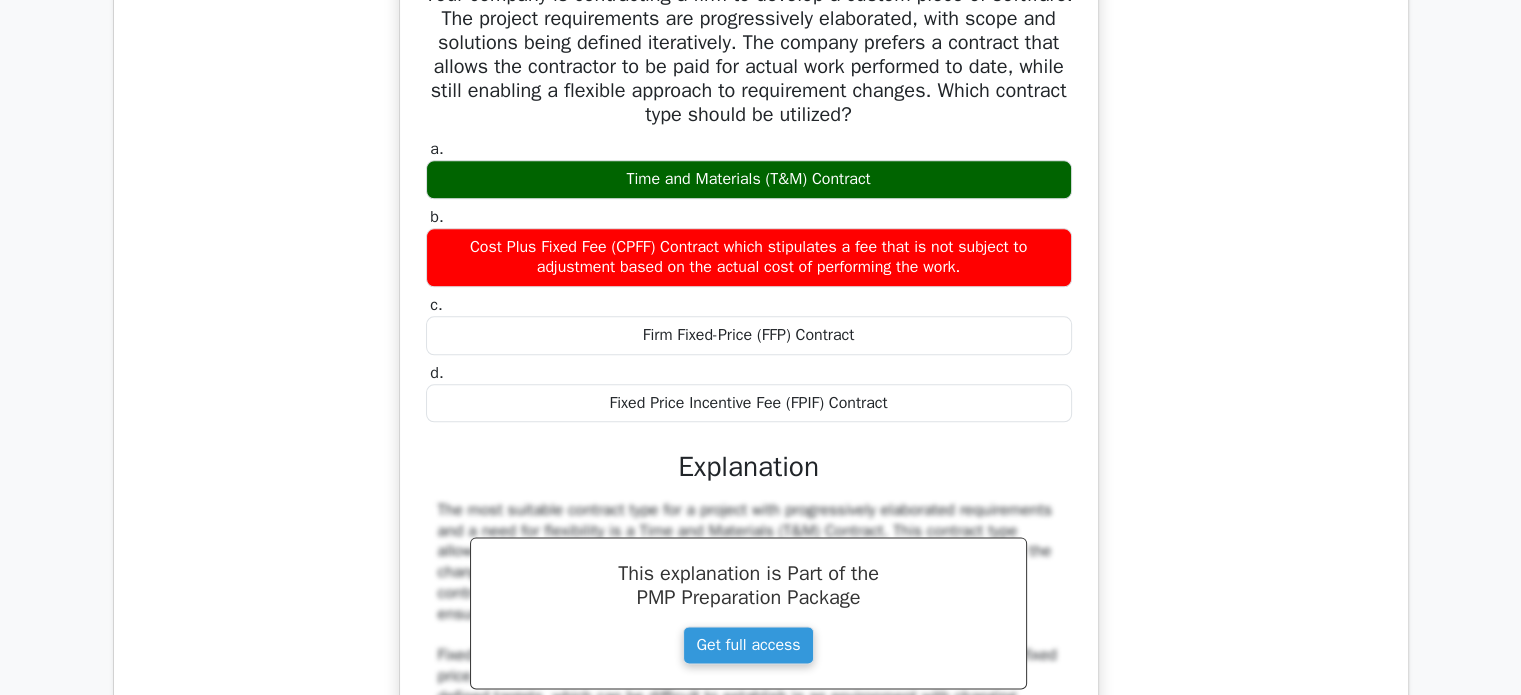 scroll, scrollTop: 2200, scrollLeft: 0, axis: vertical 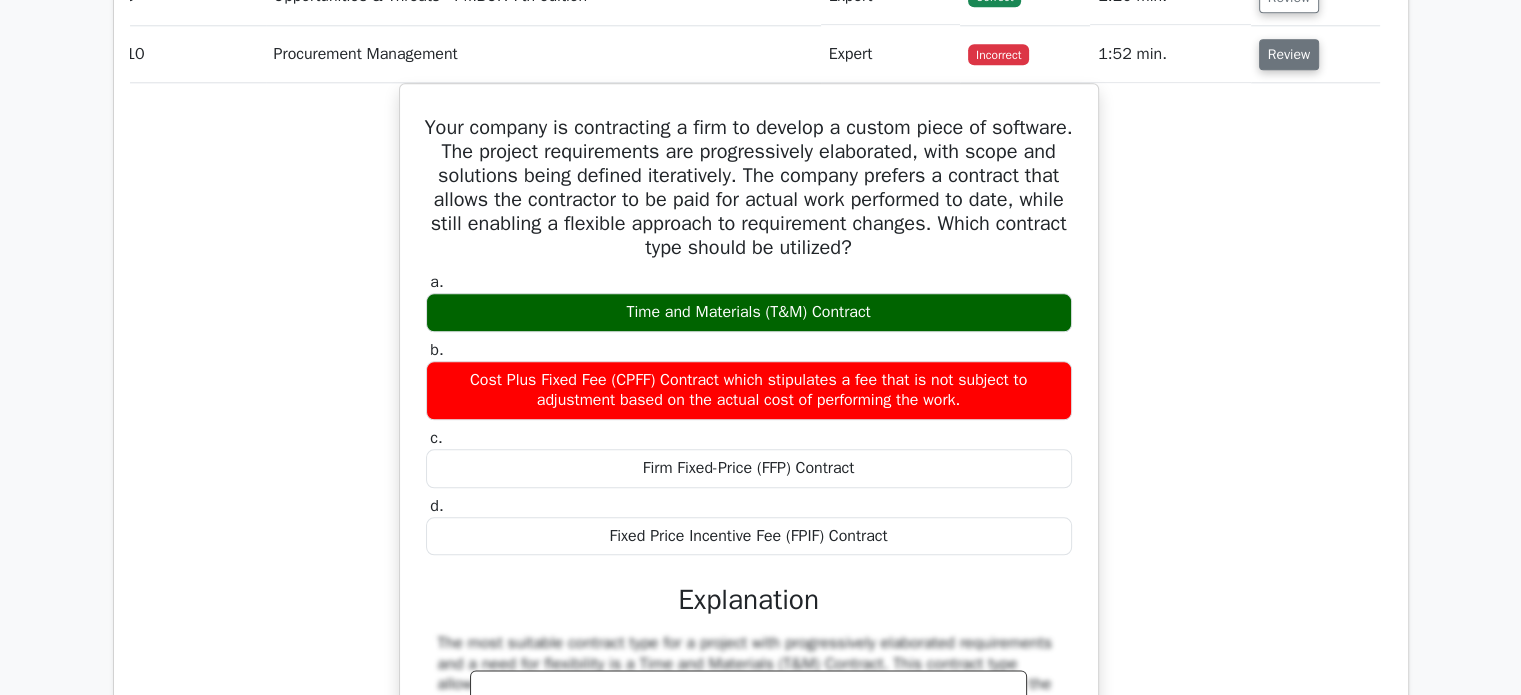 click on "Review" at bounding box center (1289, 54) 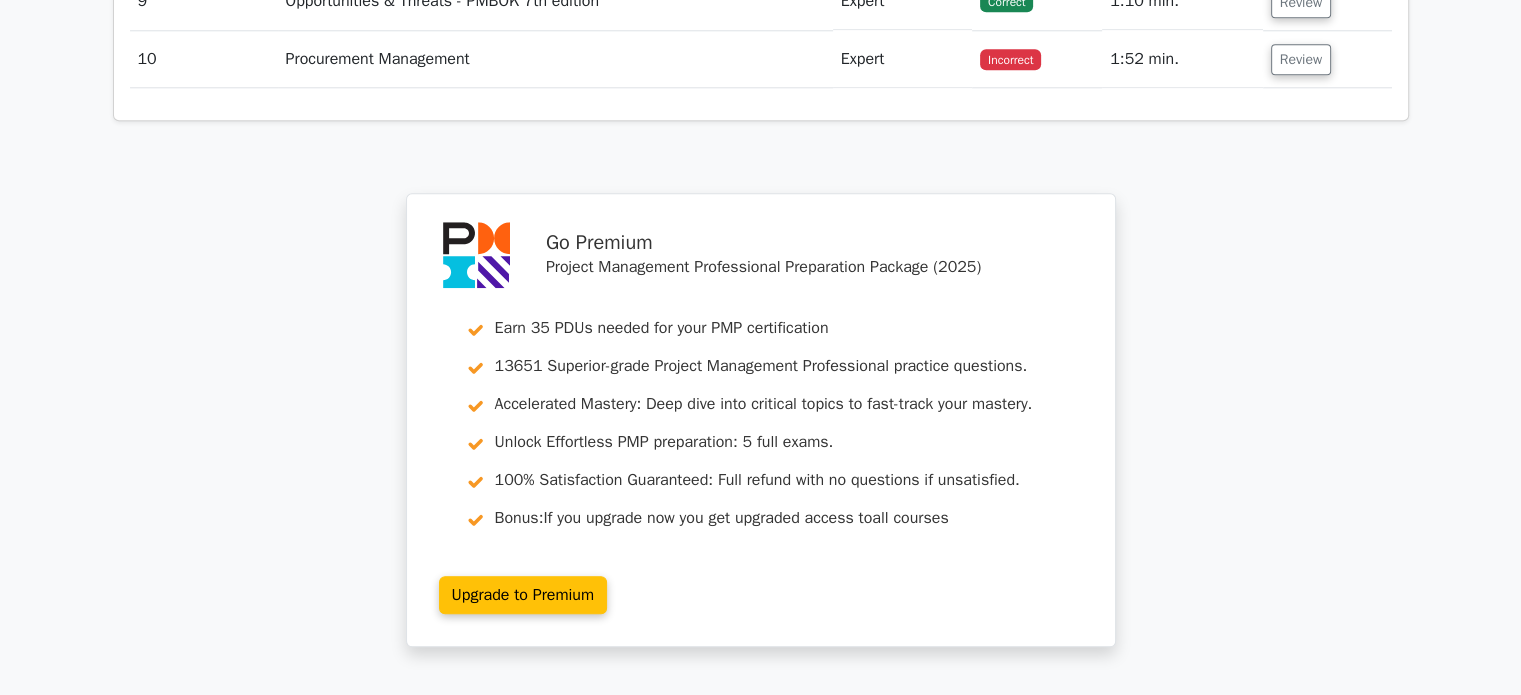 scroll, scrollTop: 2533, scrollLeft: 0, axis: vertical 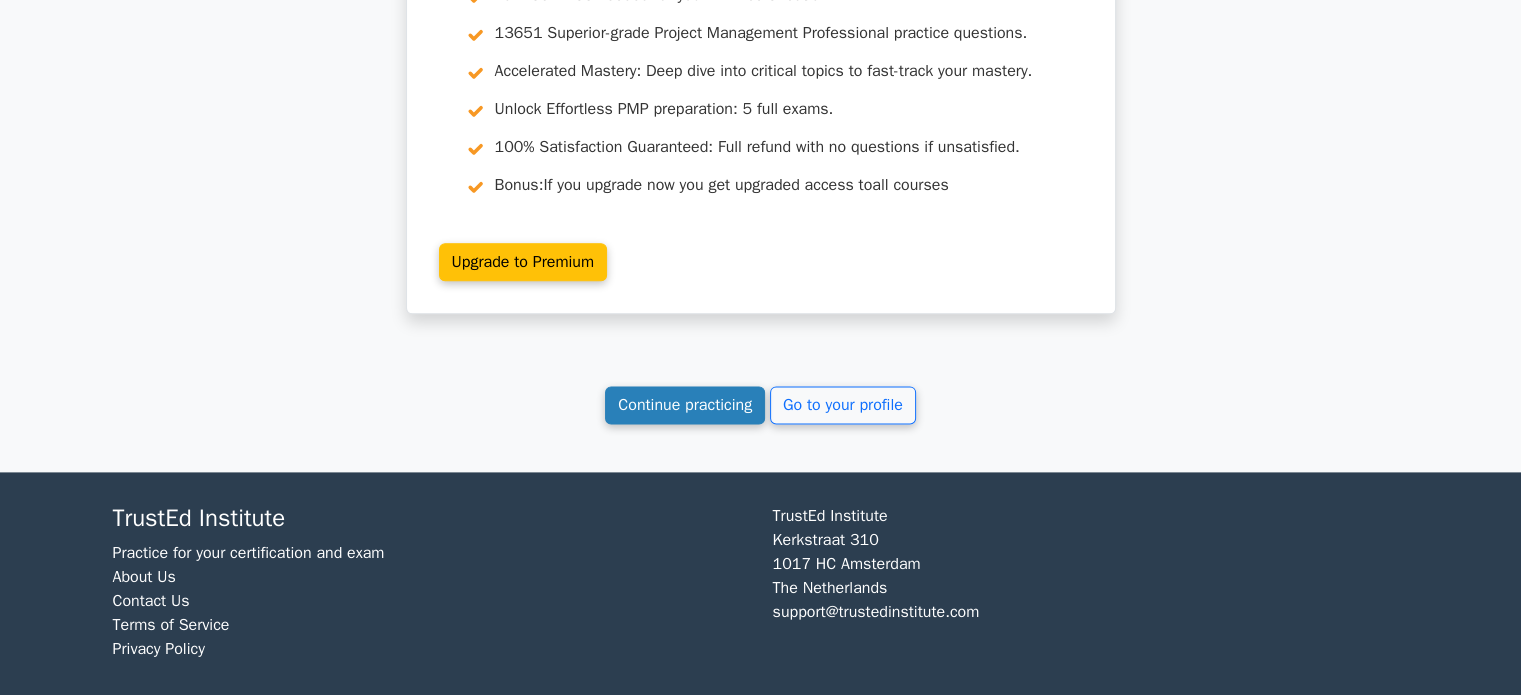 click on "Continue practicing" at bounding box center [685, 405] 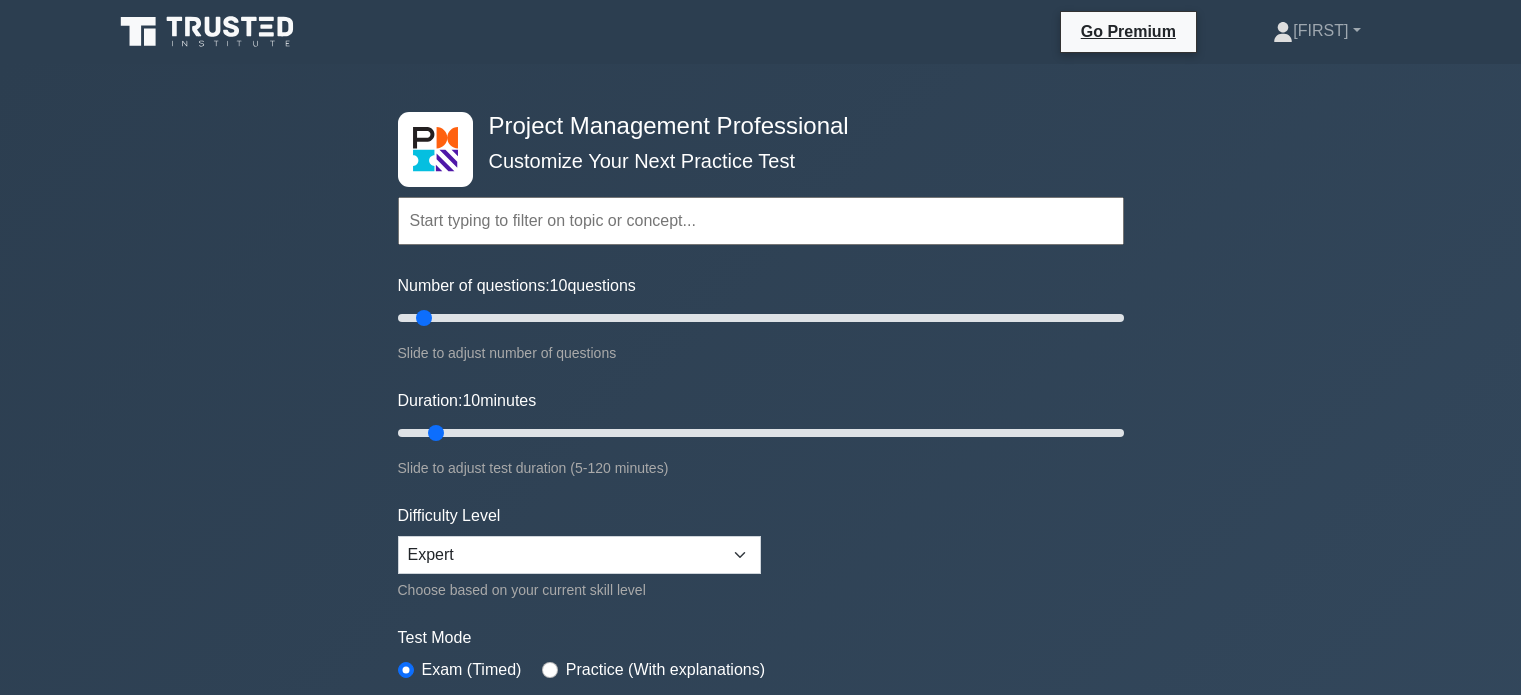 scroll, scrollTop: 0, scrollLeft: 0, axis: both 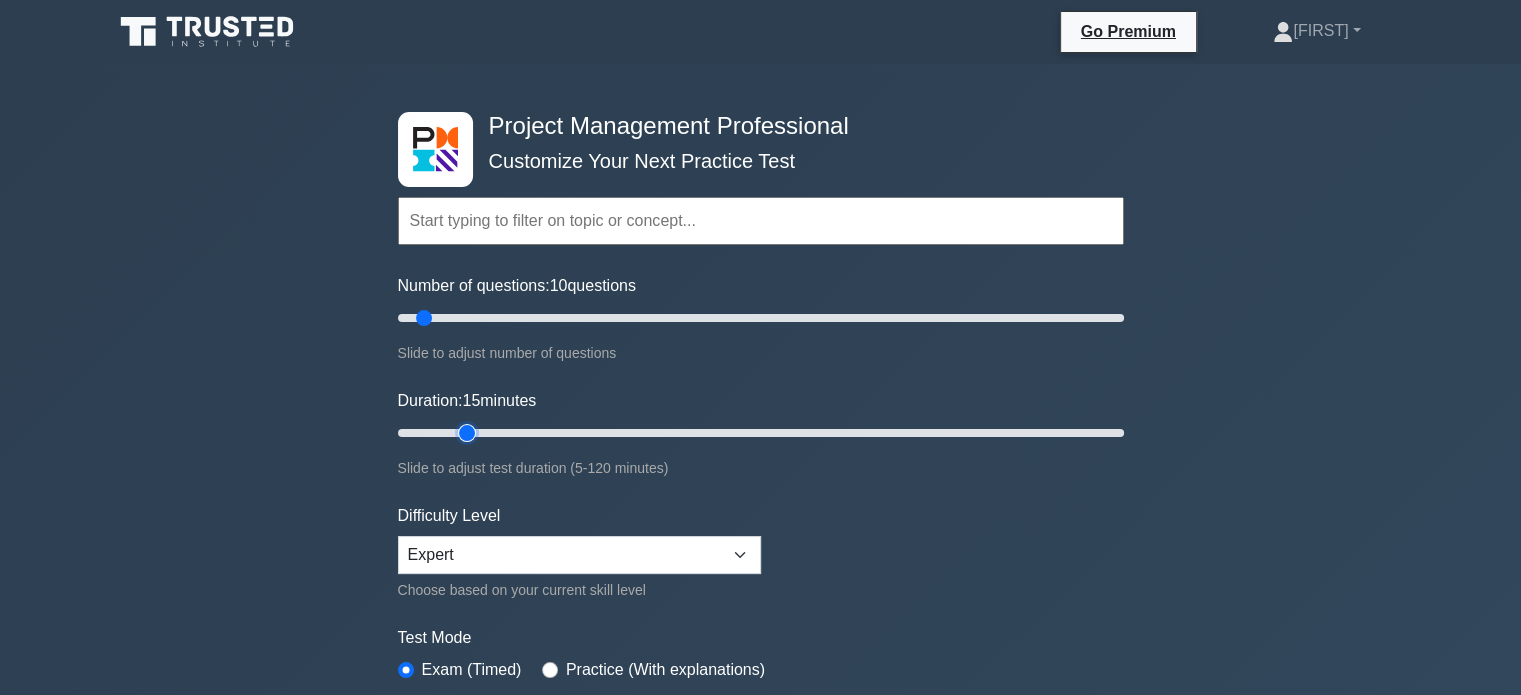 drag, startPoint x: 437, startPoint y: 427, endPoint x: 456, endPoint y: 428, distance: 19.026299 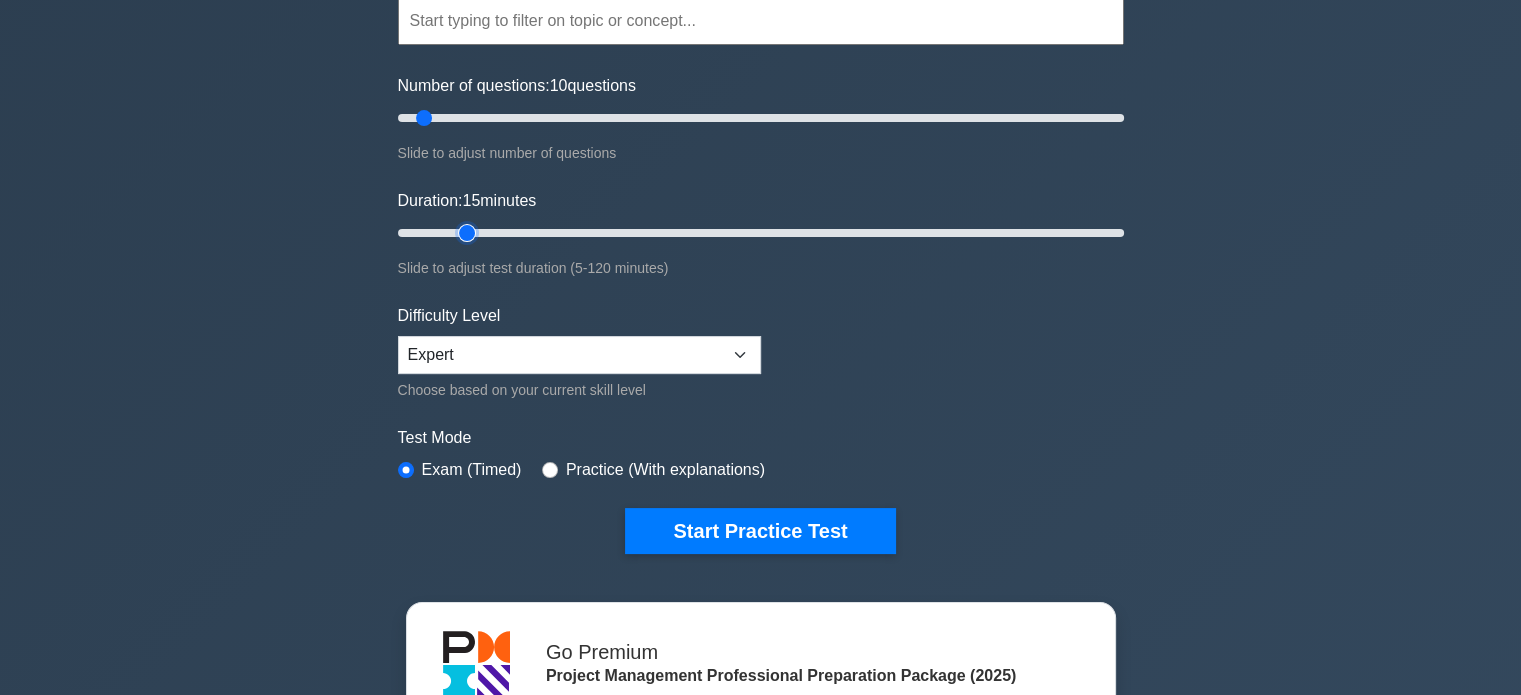 scroll, scrollTop: 333, scrollLeft: 0, axis: vertical 